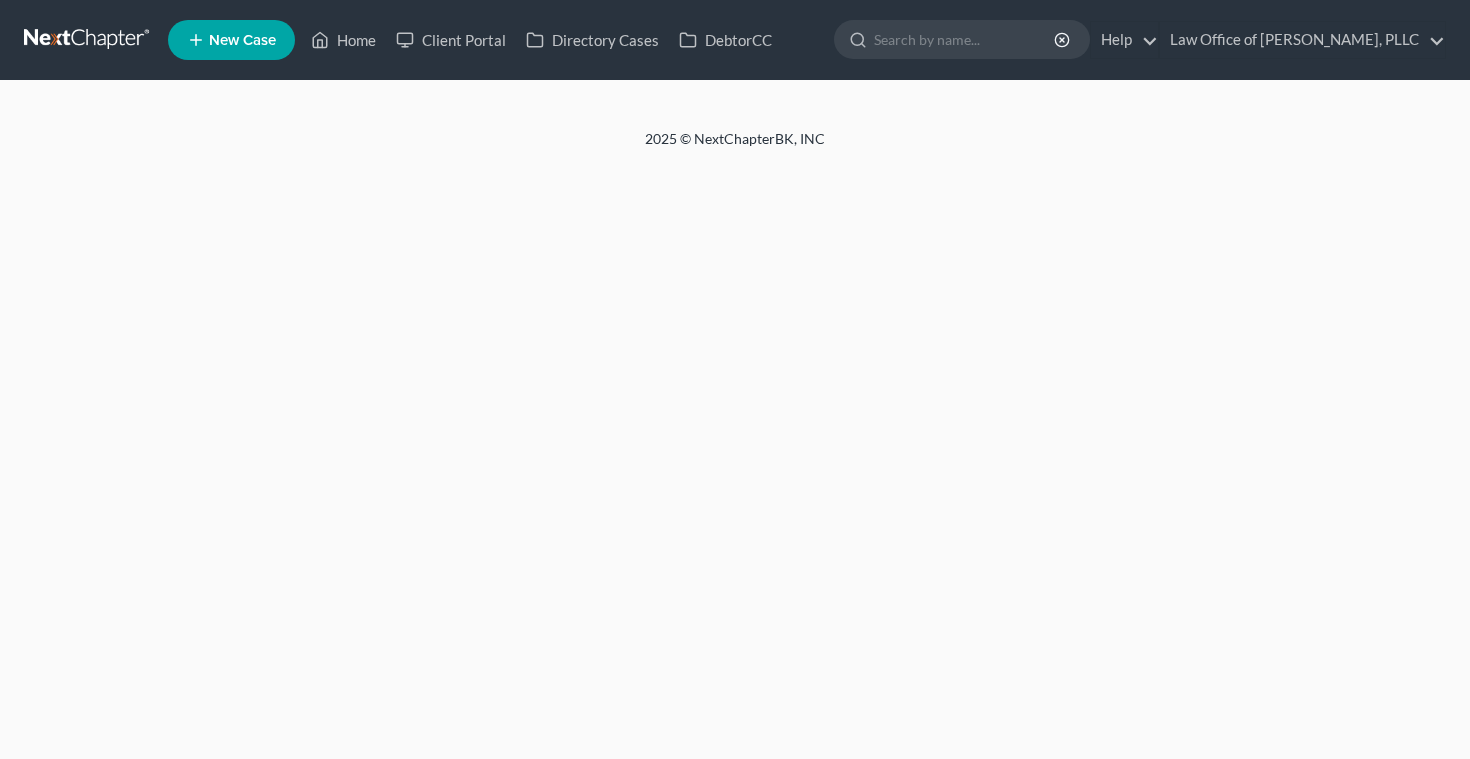scroll, scrollTop: 0, scrollLeft: 0, axis: both 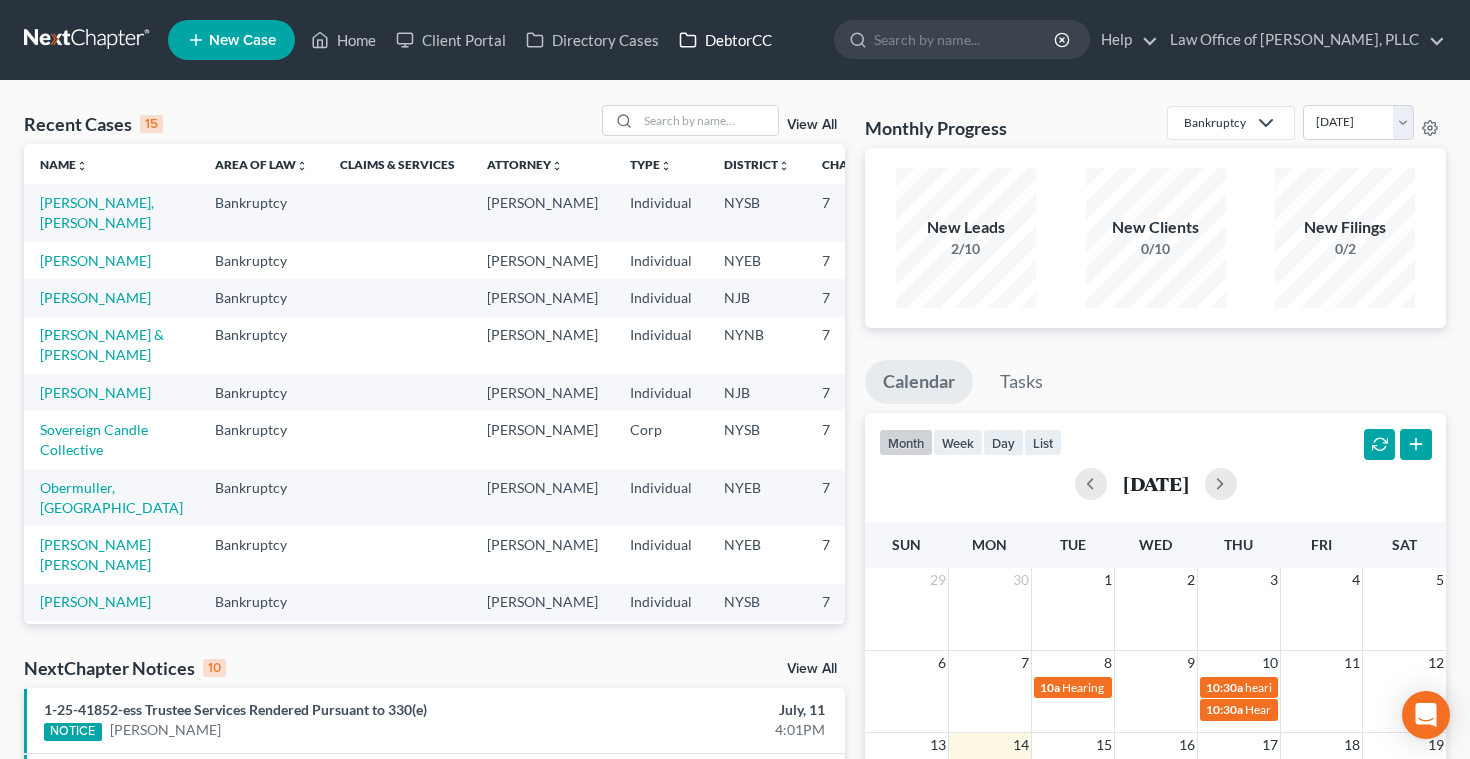 click on "DebtorCC" at bounding box center [725, 40] 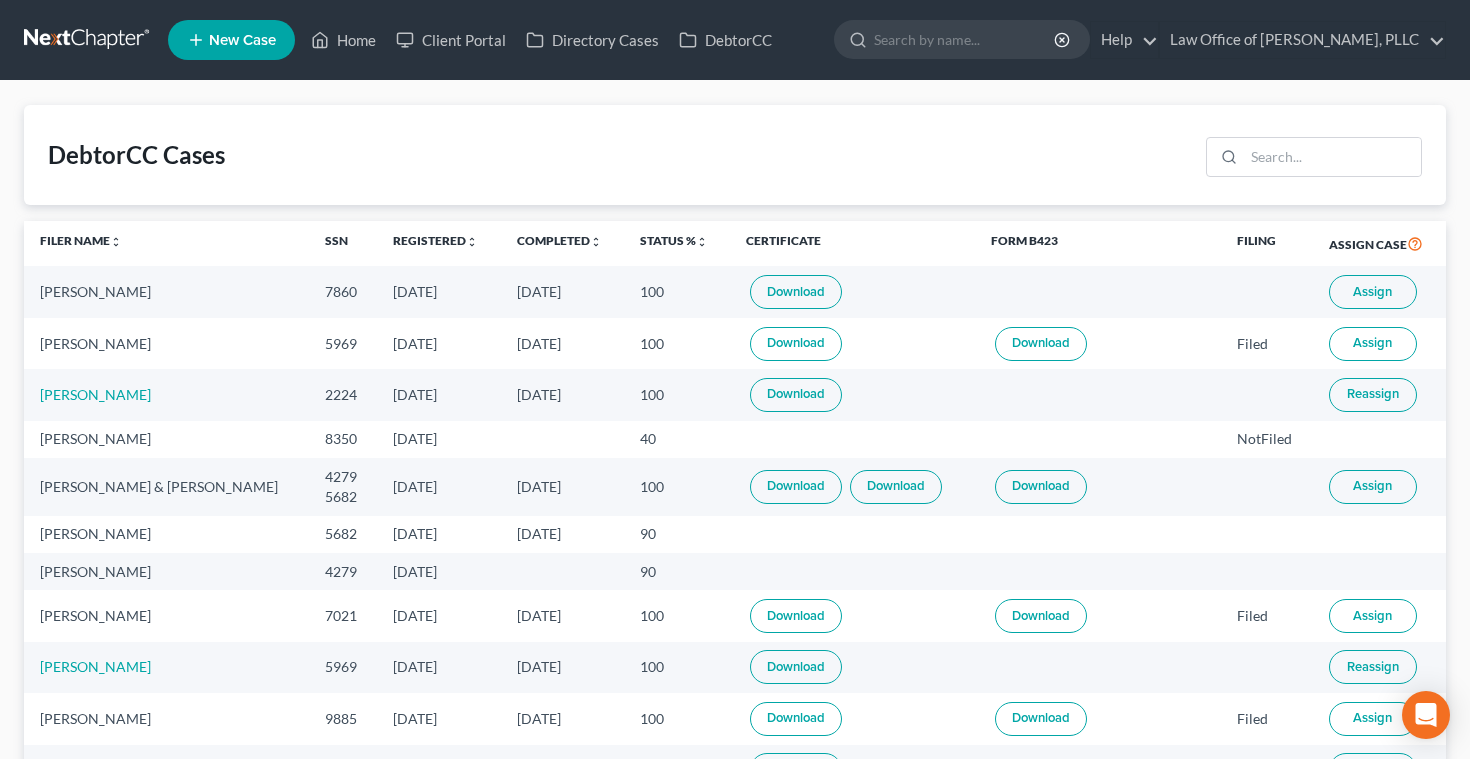click on "Download" at bounding box center (796, 292) 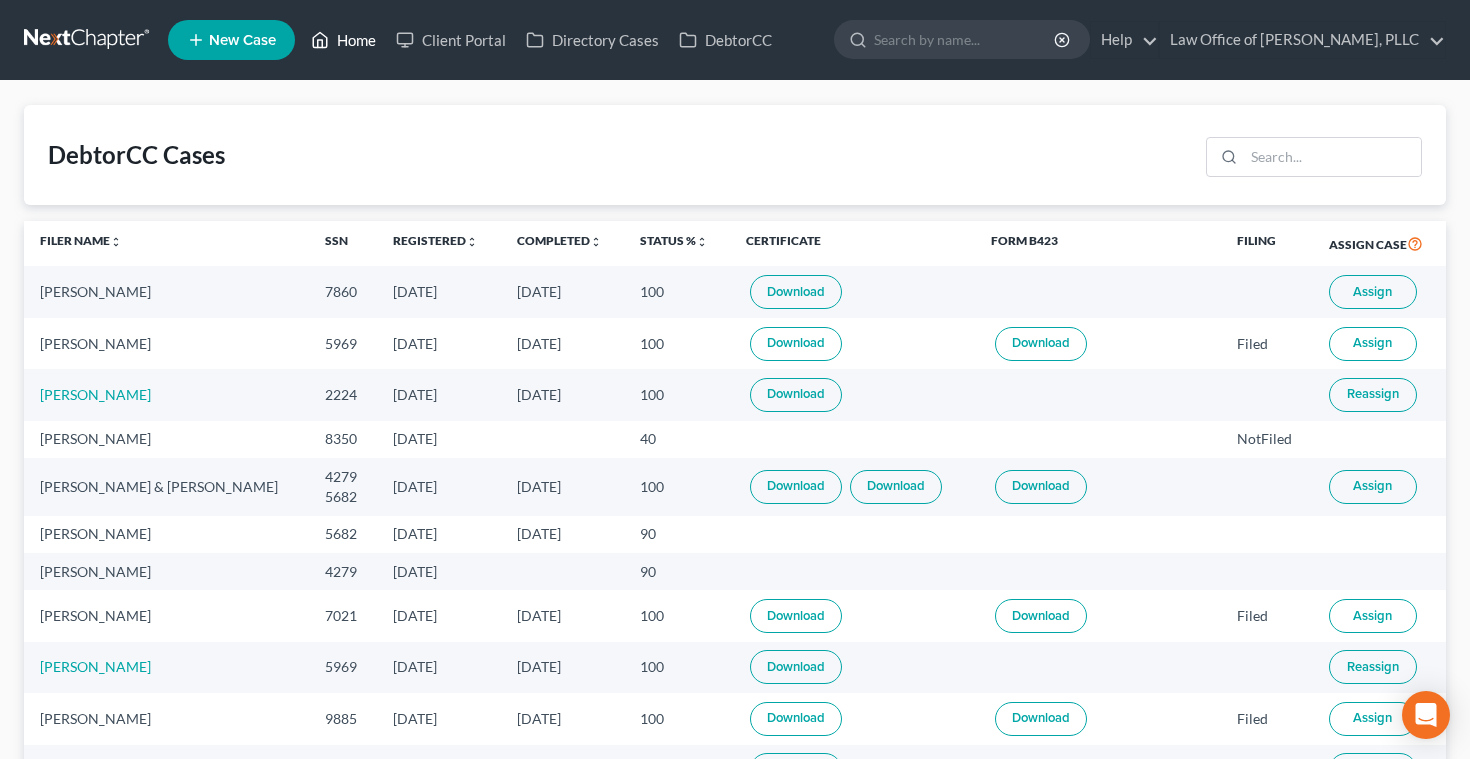 click on "Home" at bounding box center [343, 40] 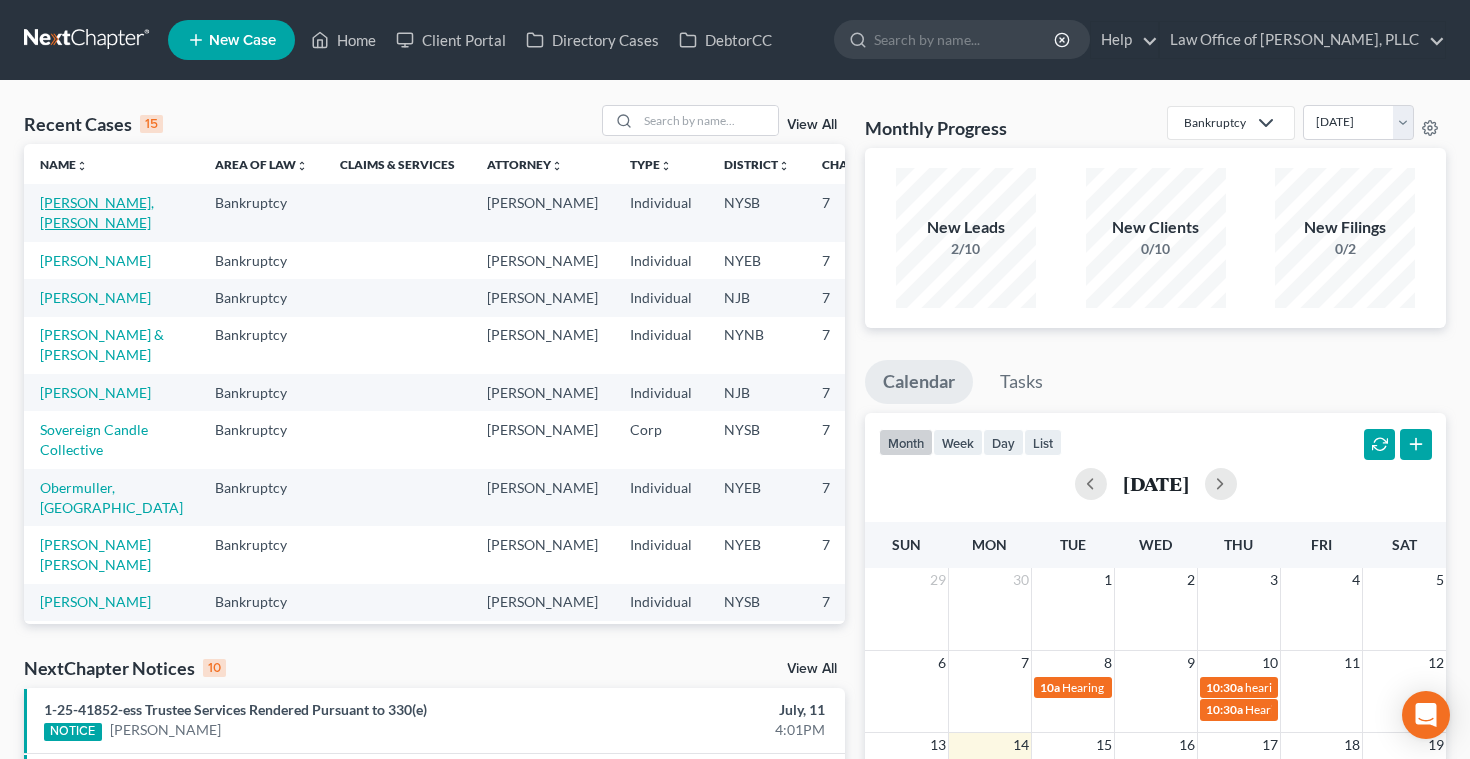 click on "[PERSON_NAME], [PERSON_NAME]" at bounding box center [97, 212] 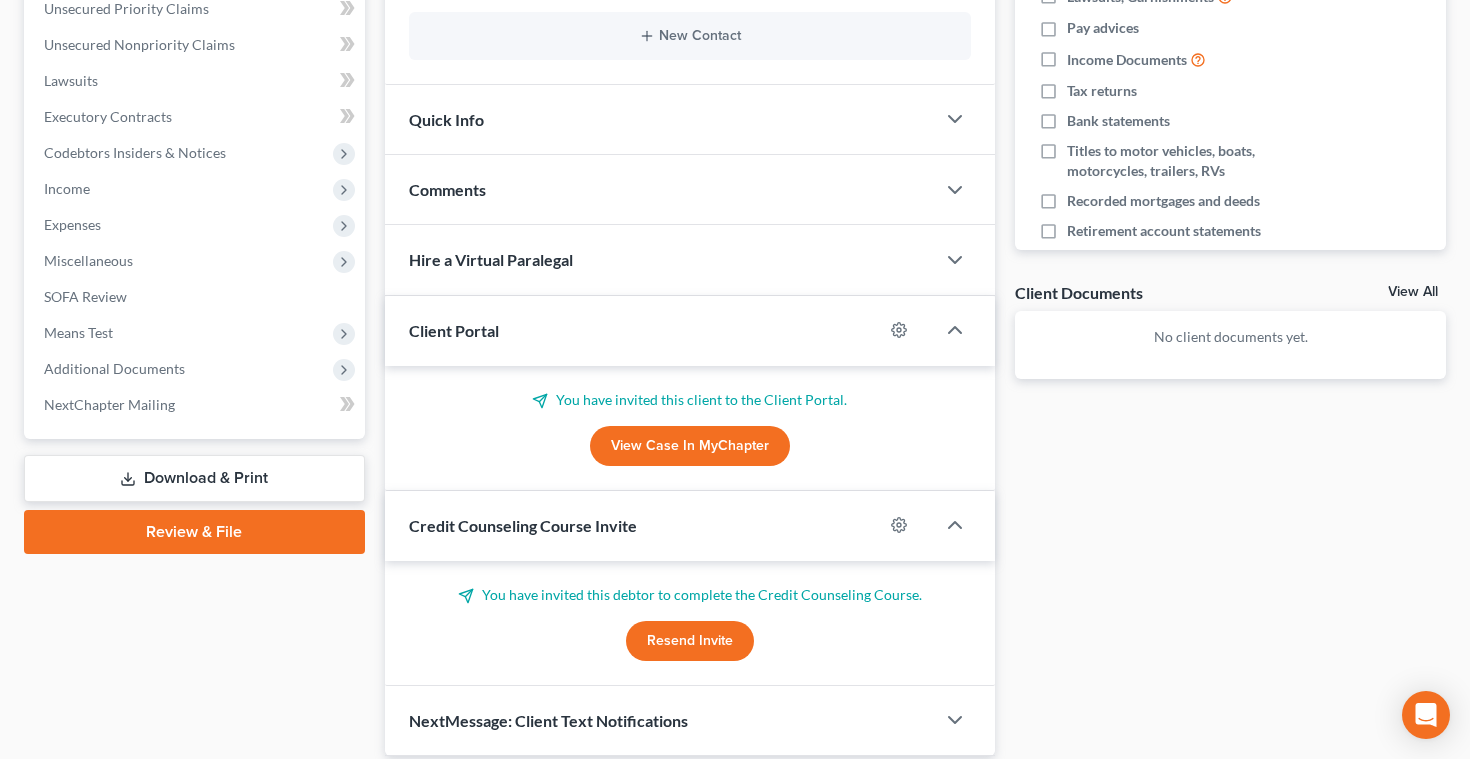 scroll, scrollTop: 490, scrollLeft: 0, axis: vertical 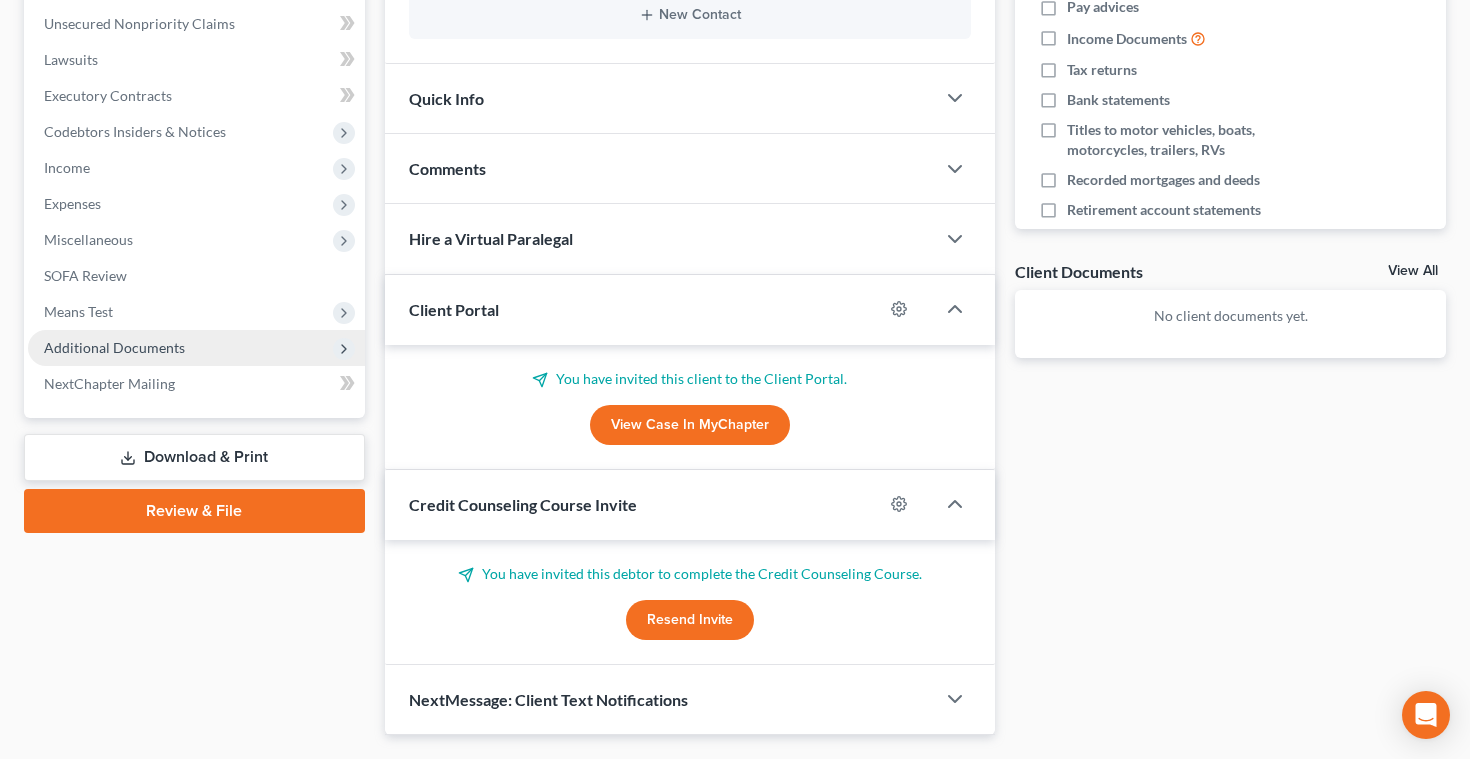 click on "Additional Documents" at bounding box center [114, 347] 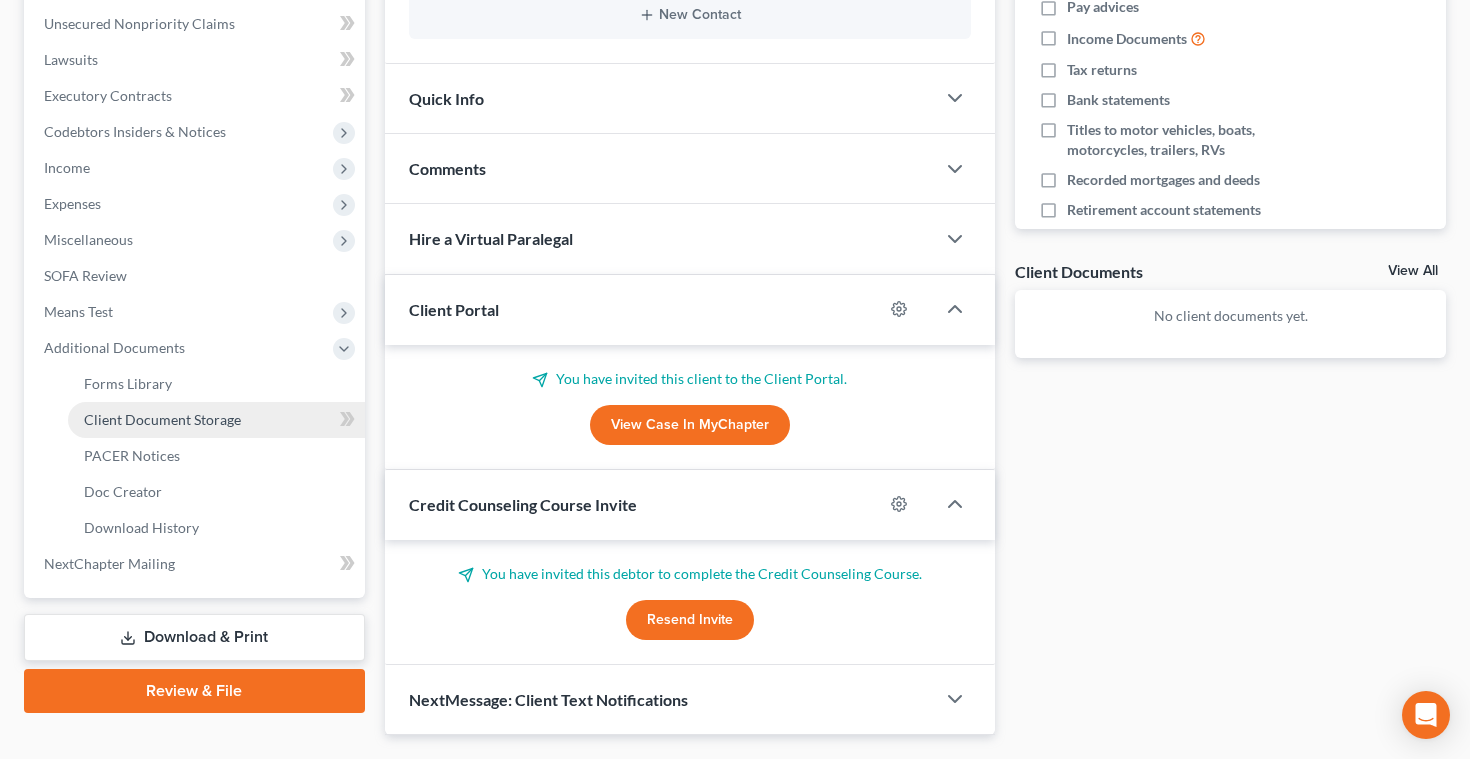 click on "Client Document Storage" at bounding box center (162, 419) 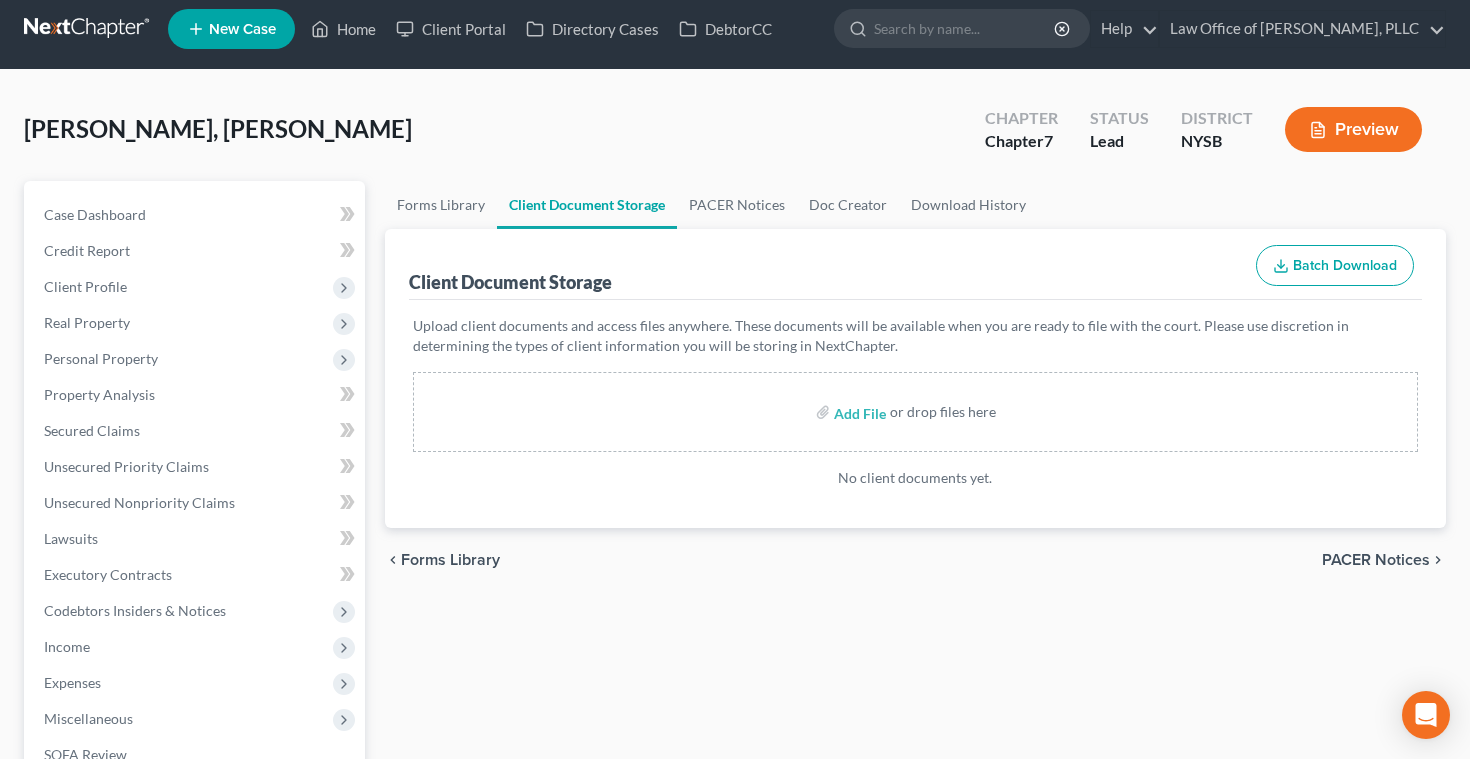 scroll, scrollTop: 0, scrollLeft: 0, axis: both 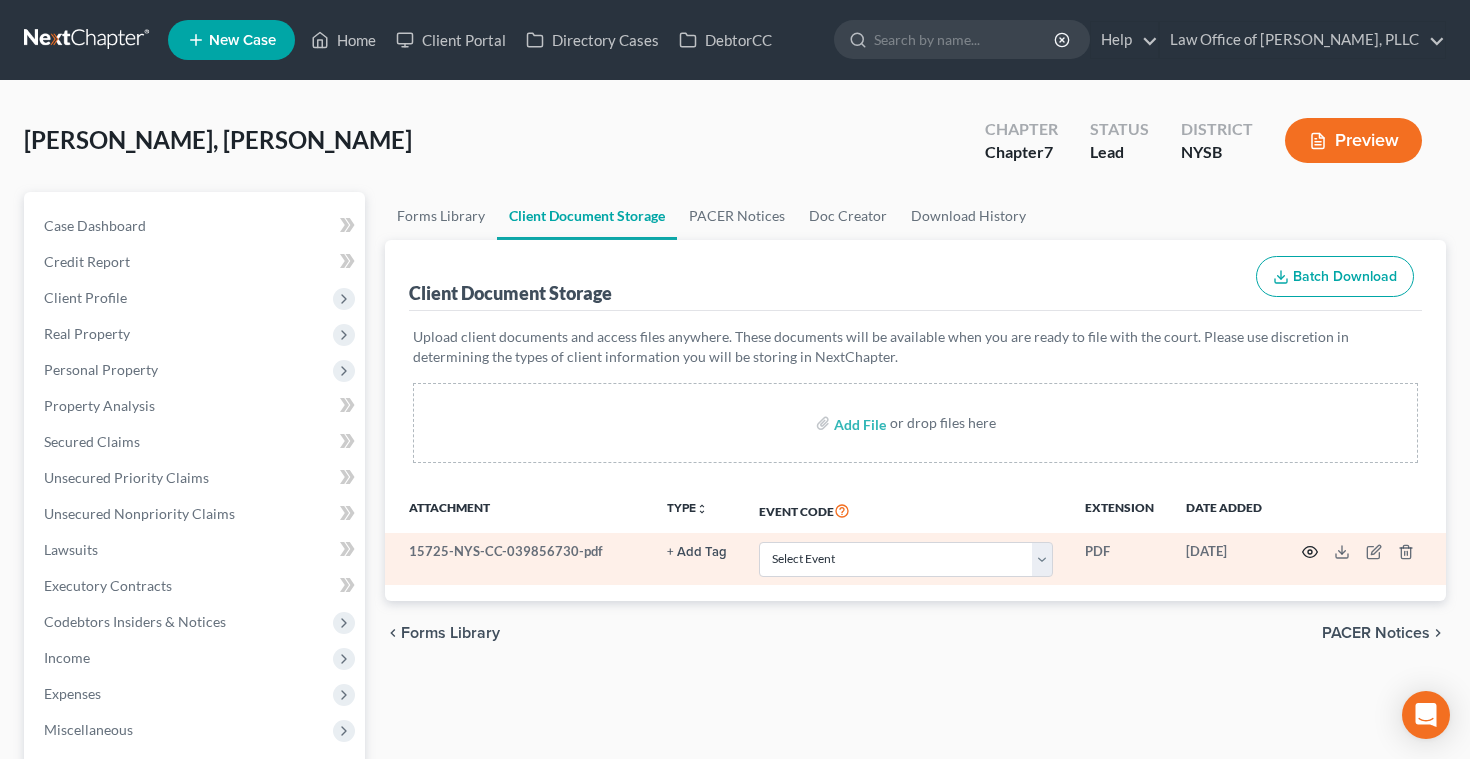 click 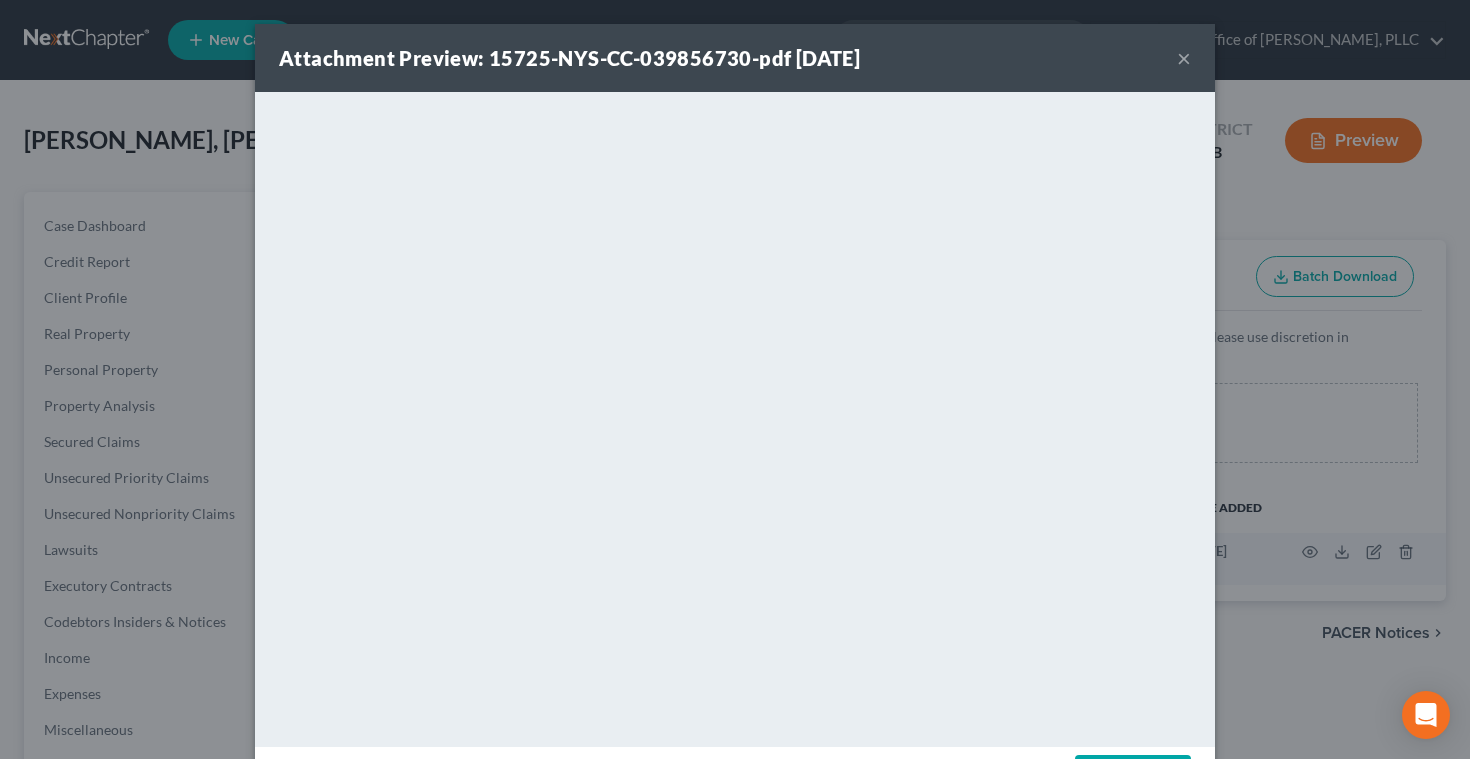 click on "×" at bounding box center (1184, 58) 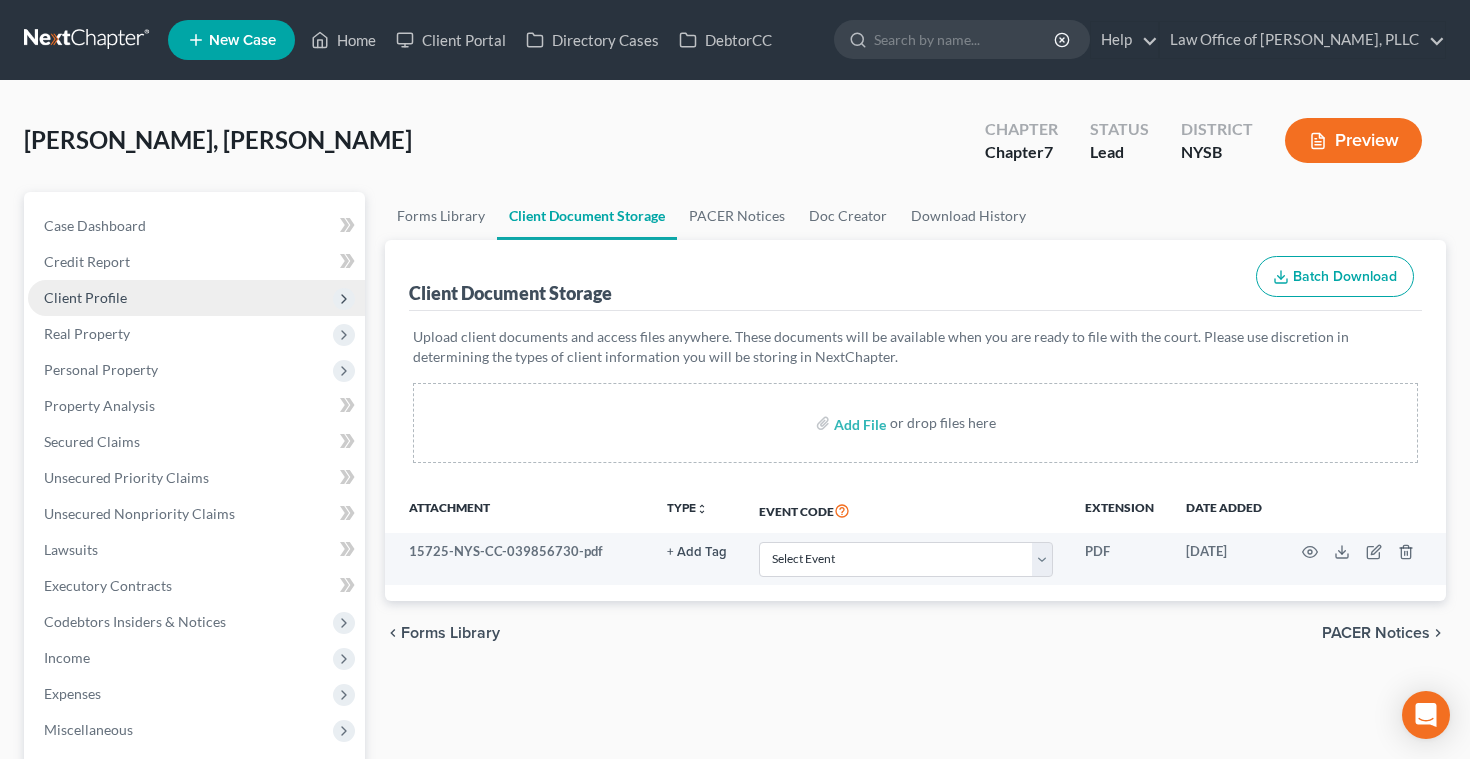 click on "Client Profile" at bounding box center (196, 298) 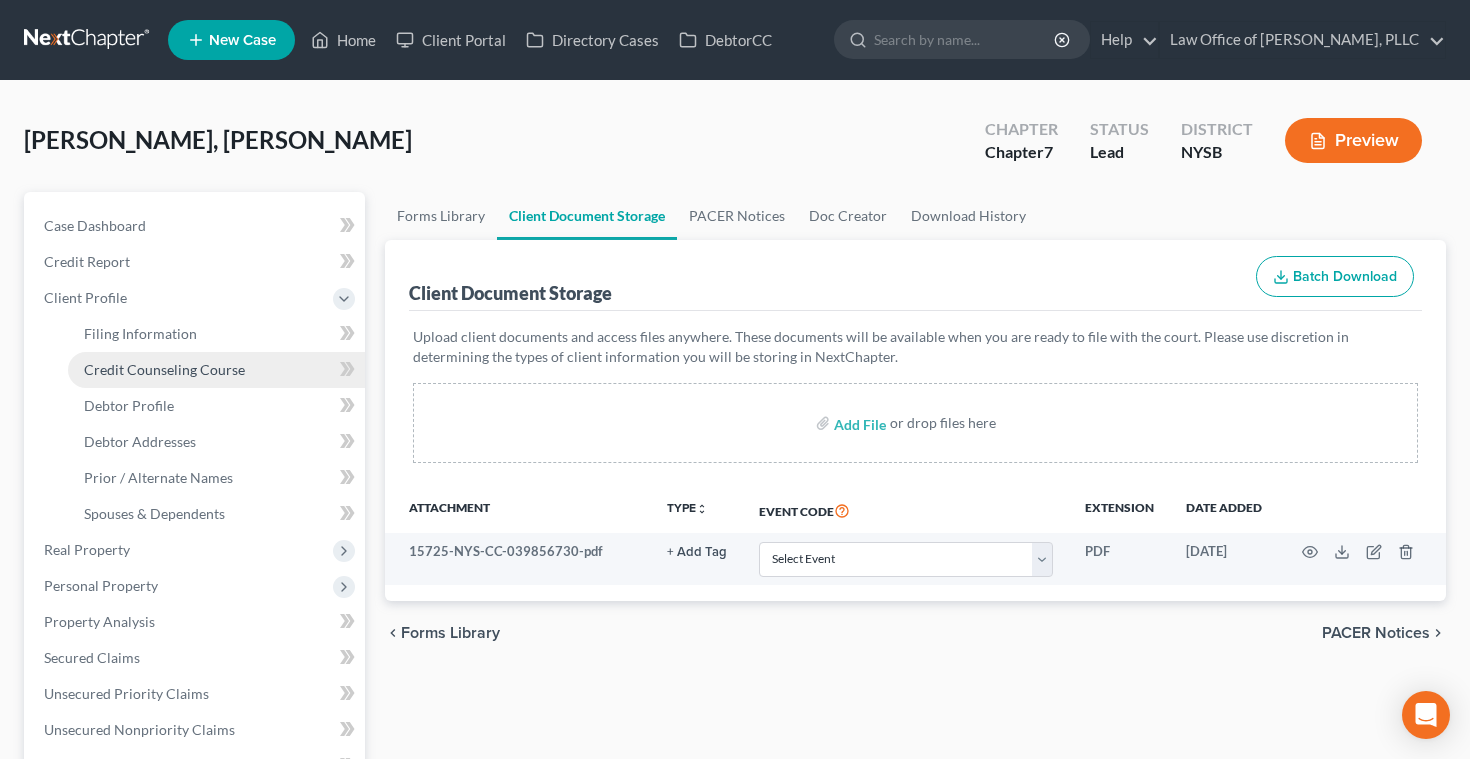click on "Credit Counseling Course" at bounding box center [164, 369] 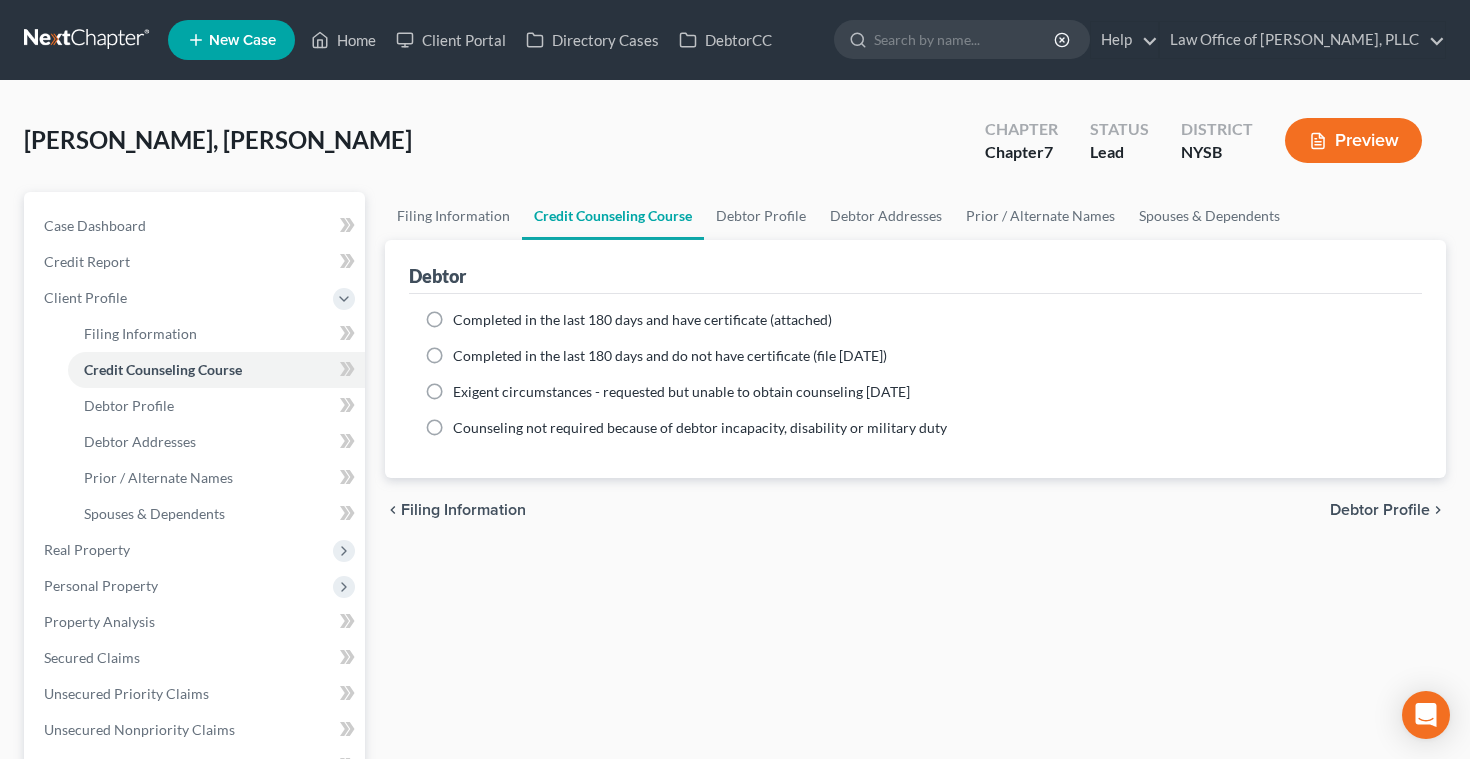 click on "Completed in the last 180 days and have certificate (attached)" at bounding box center (642, 320) 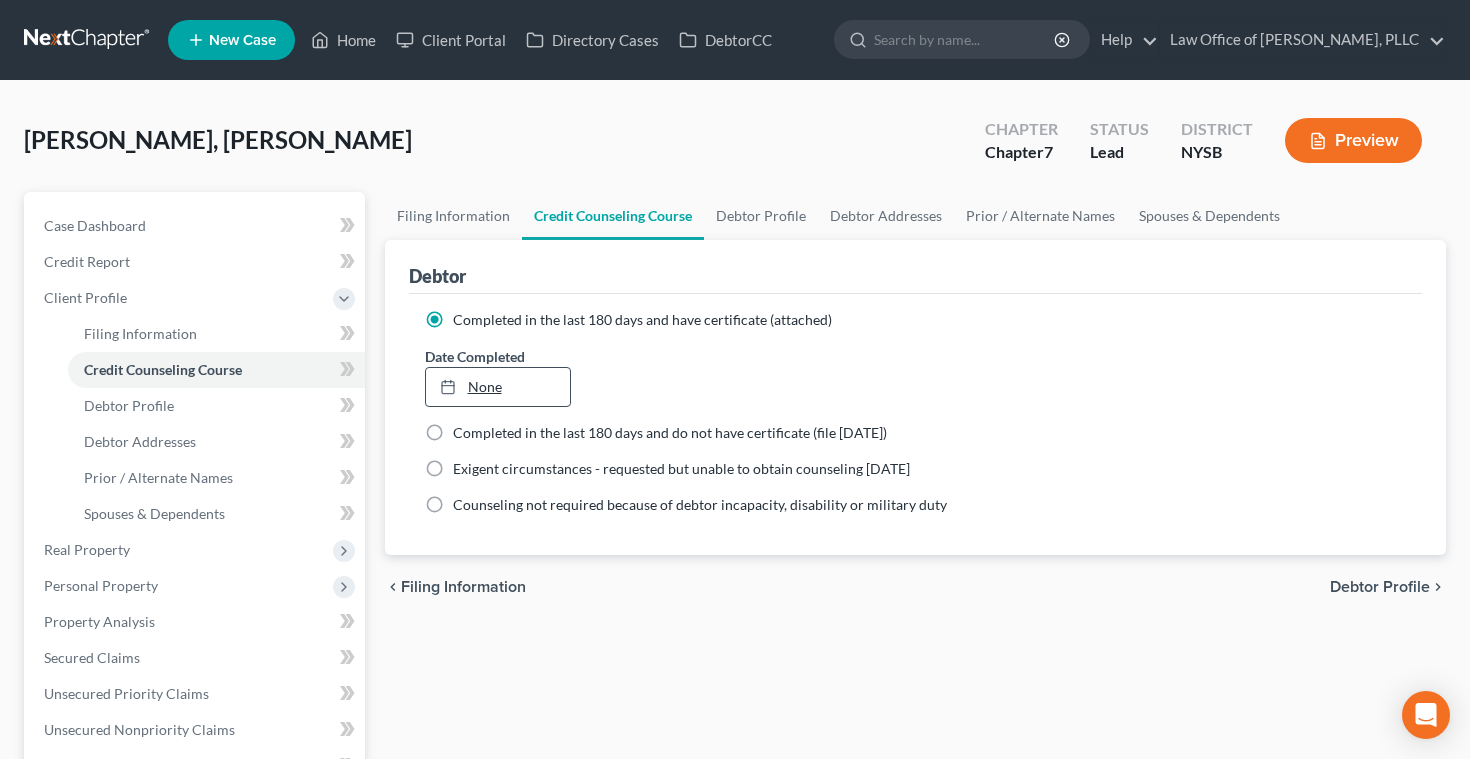 type on "7/14/2025" 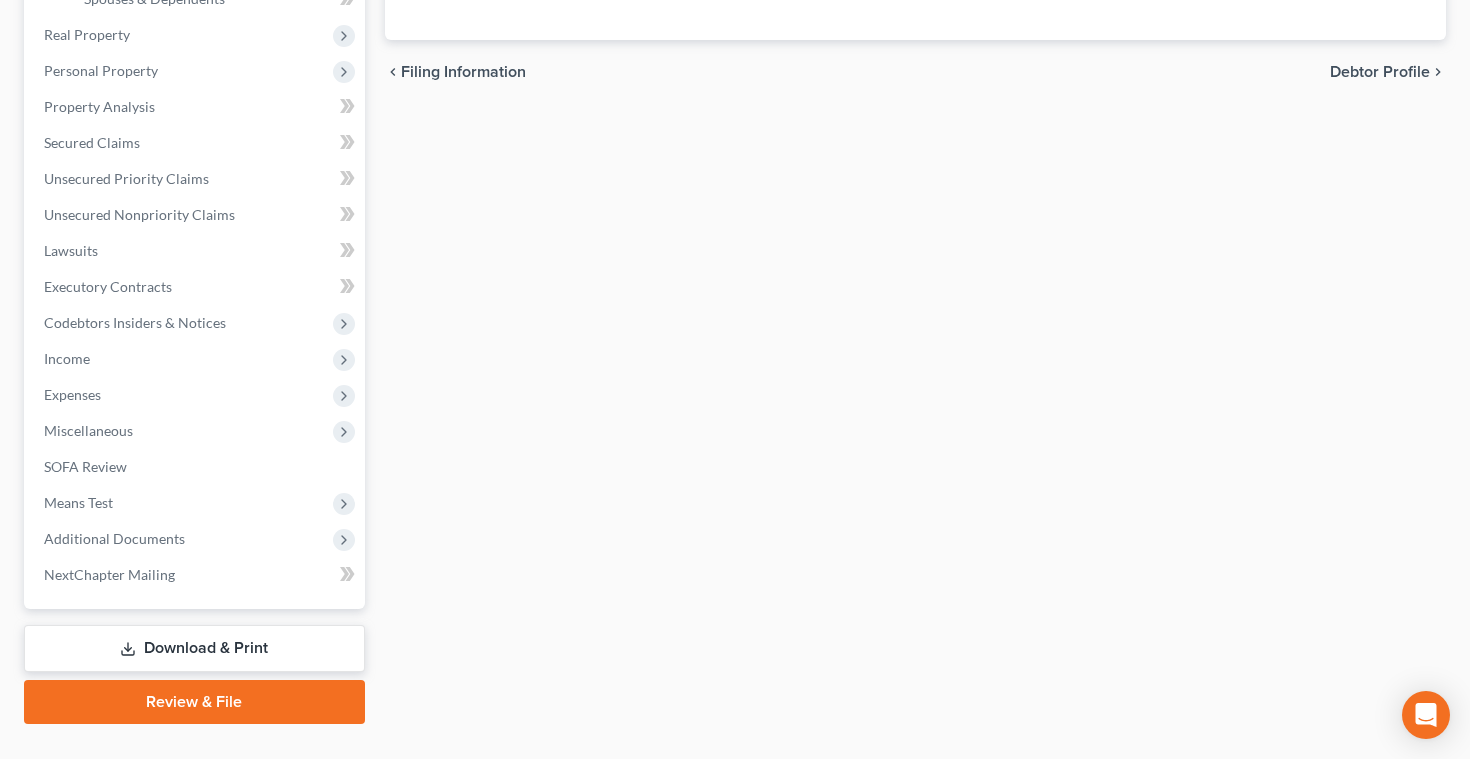 scroll, scrollTop: 554, scrollLeft: 0, axis: vertical 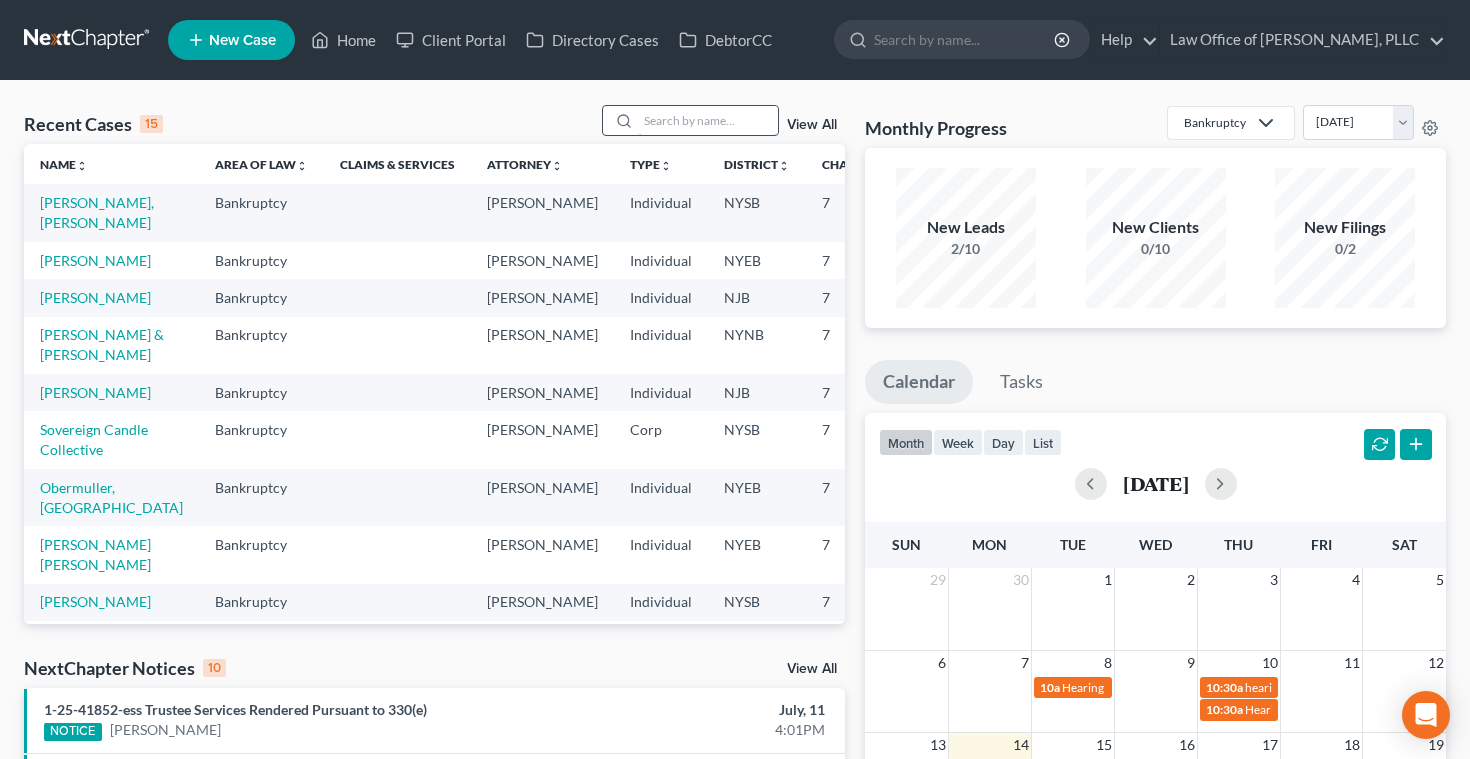 click at bounding box center [708, 120] 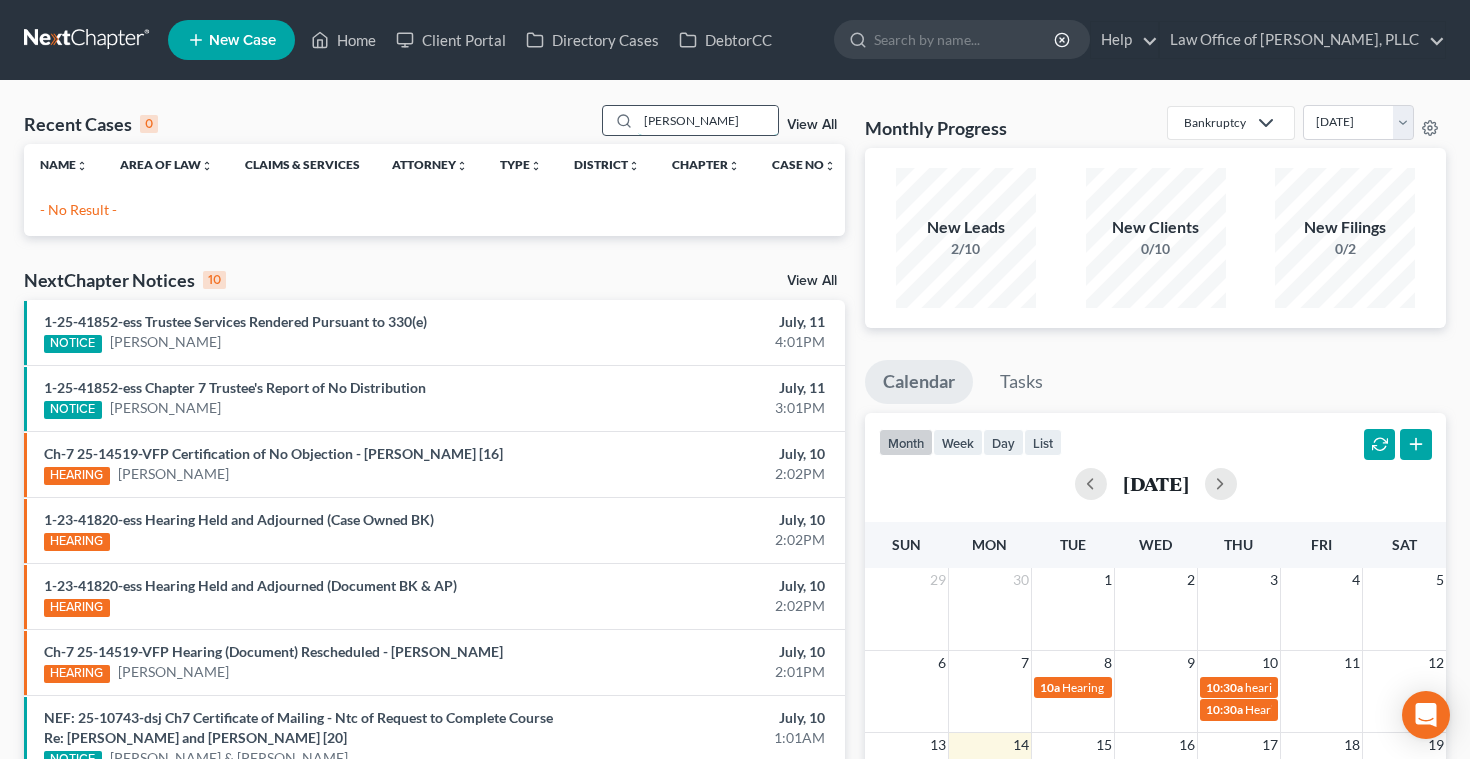 type on "[PERSON_NAME]" 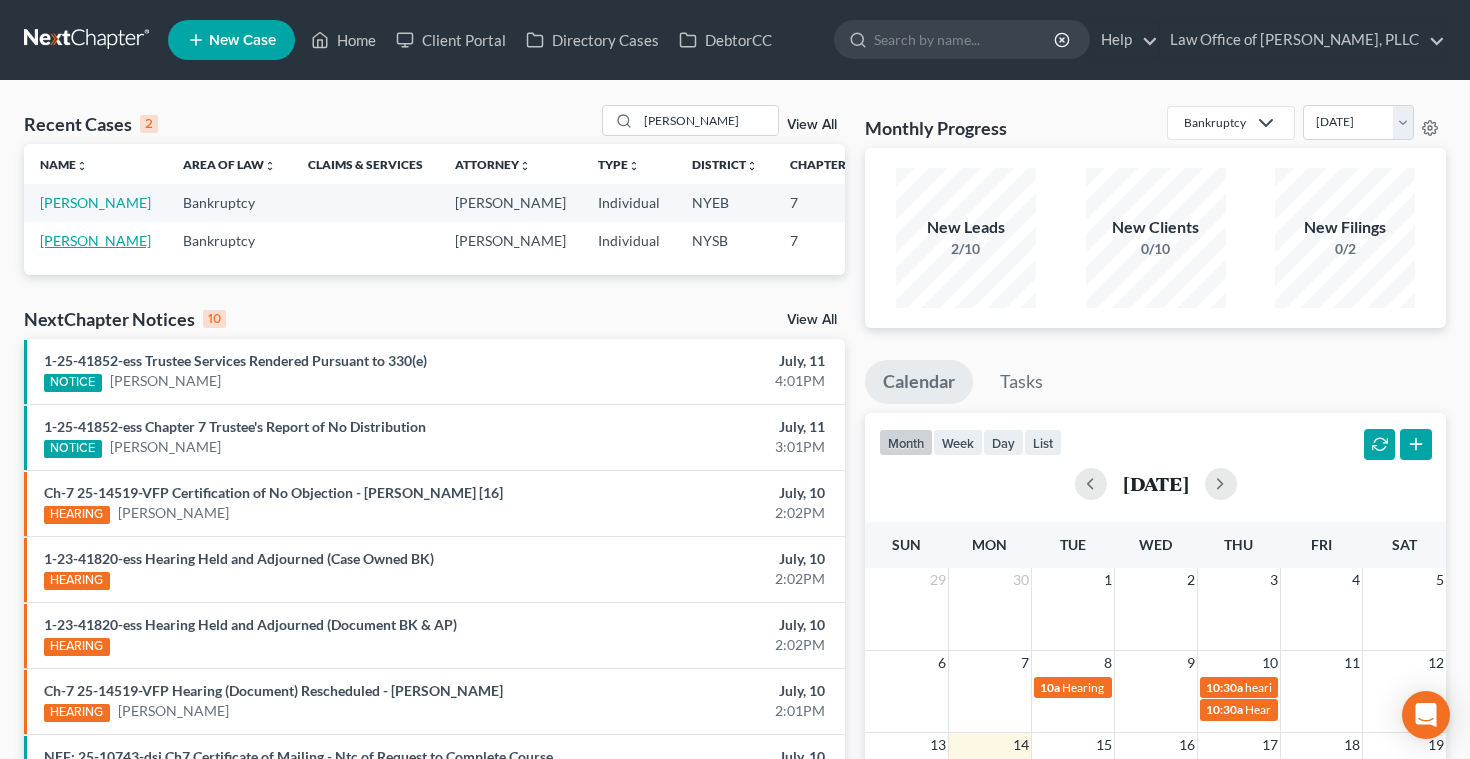 click on "[PERSON_NAME]" at bounding box center [95, 240] 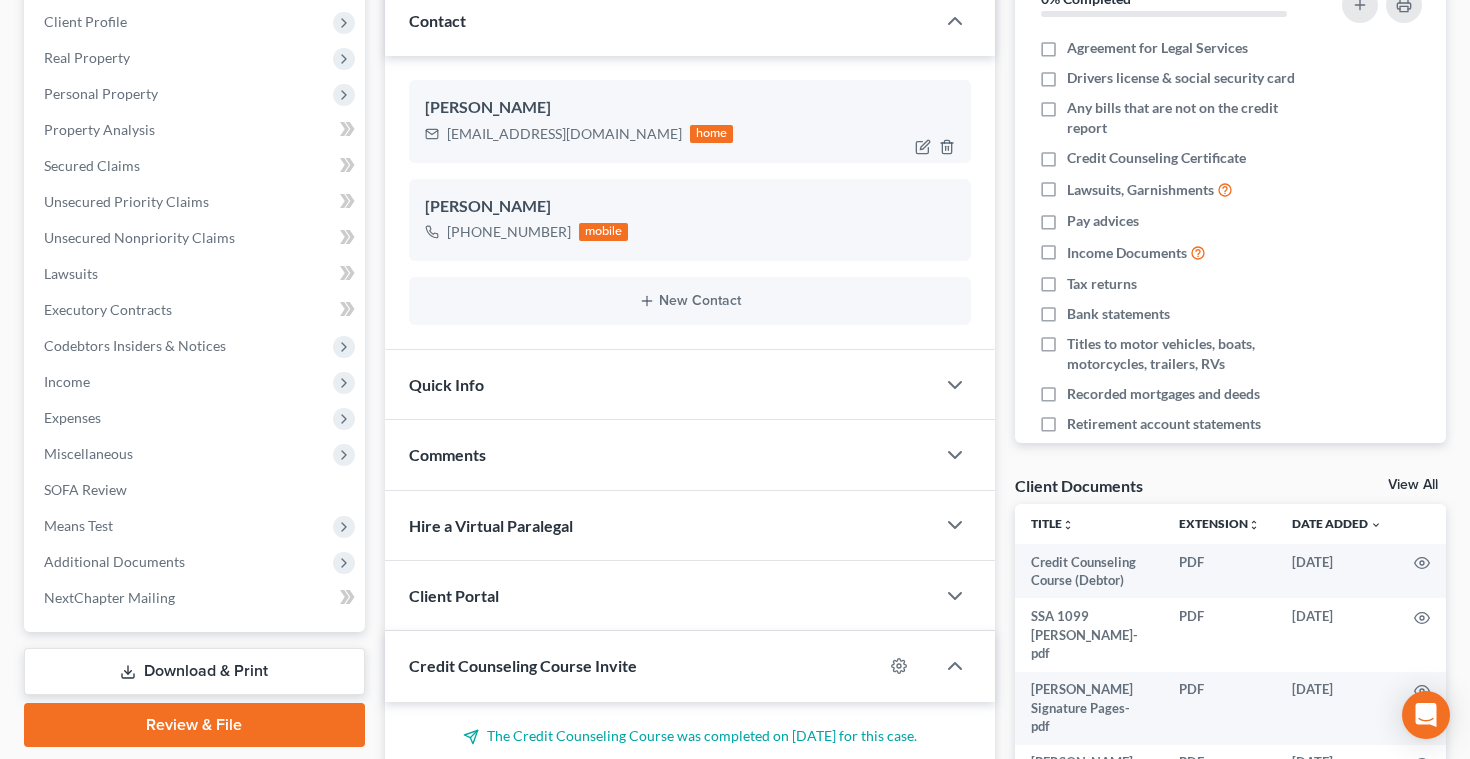 scroll, scrollTop: 279, scrollLeft: 0, axis: vertical 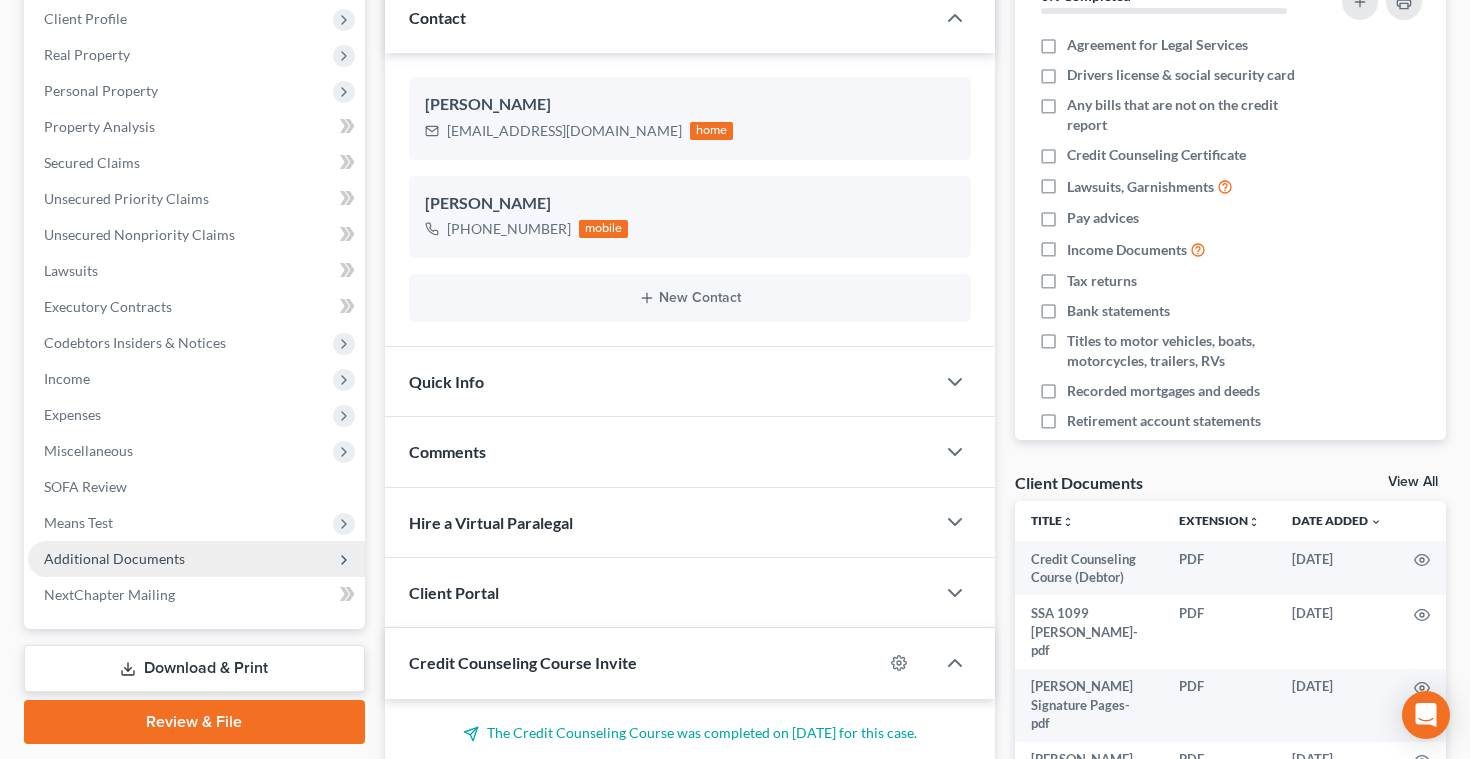 click on "Additional Documents" at bounding box center (114, 558) 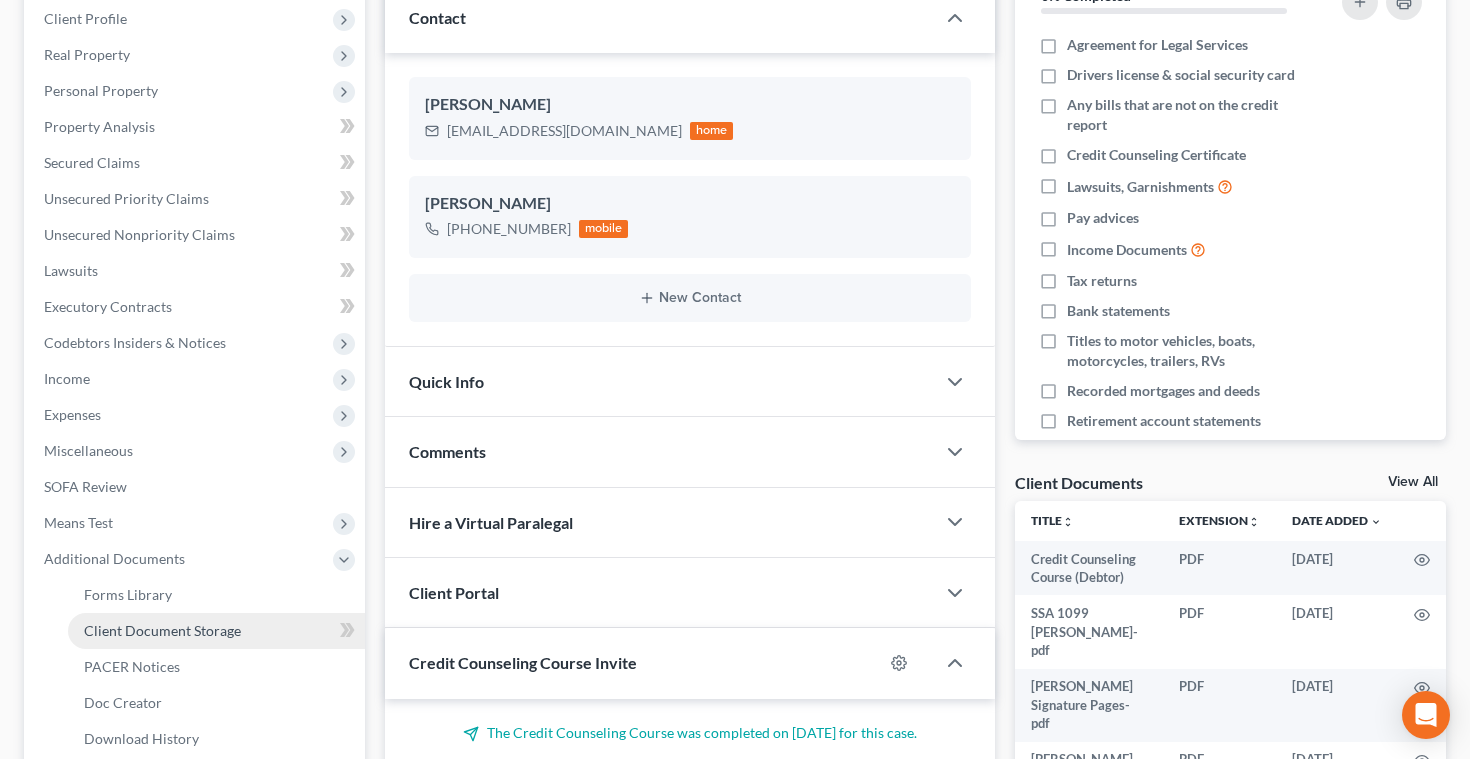 click on "Client Document Storage" at bounding box center [162, 630] 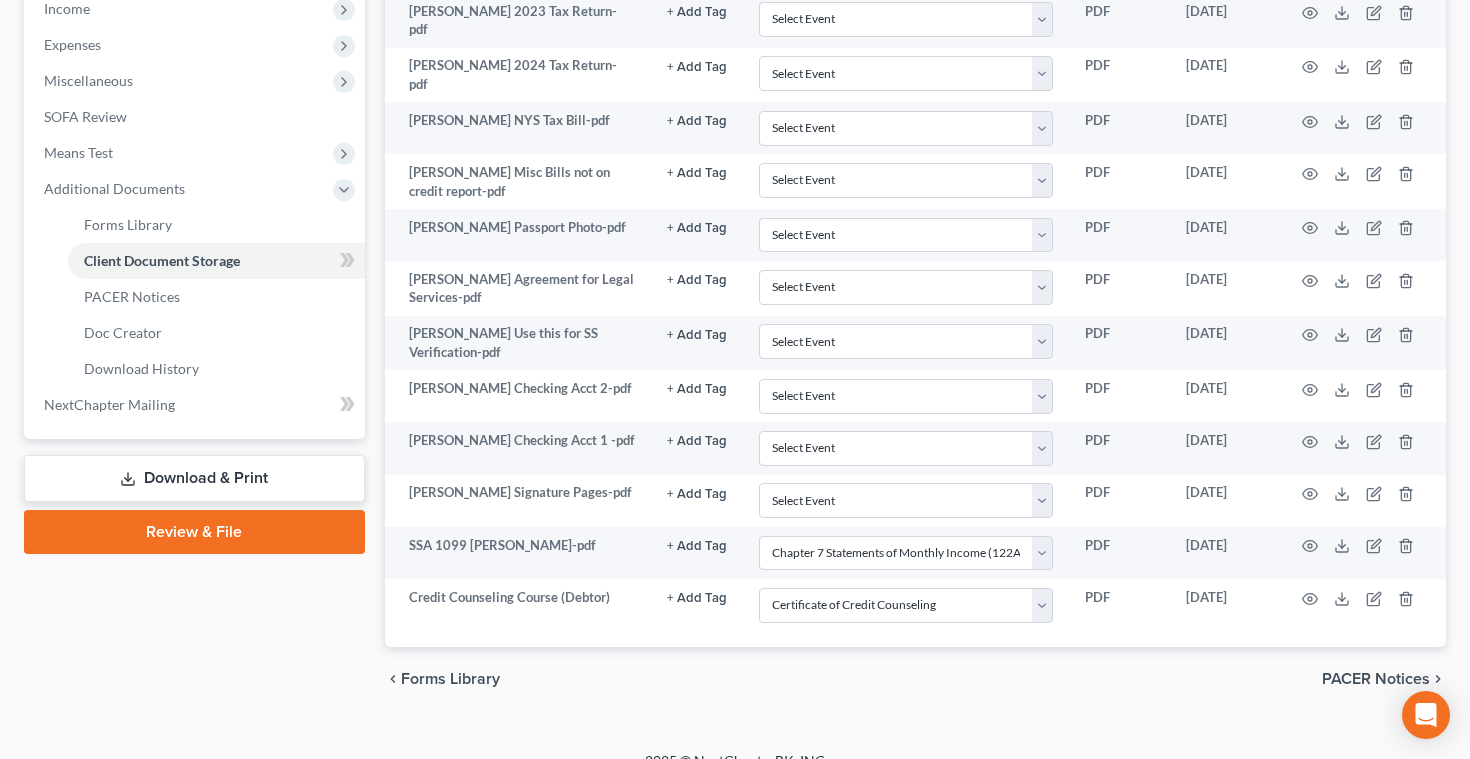 scroll, scrollTop: 655, scrollLeft: 0, axis: vertical 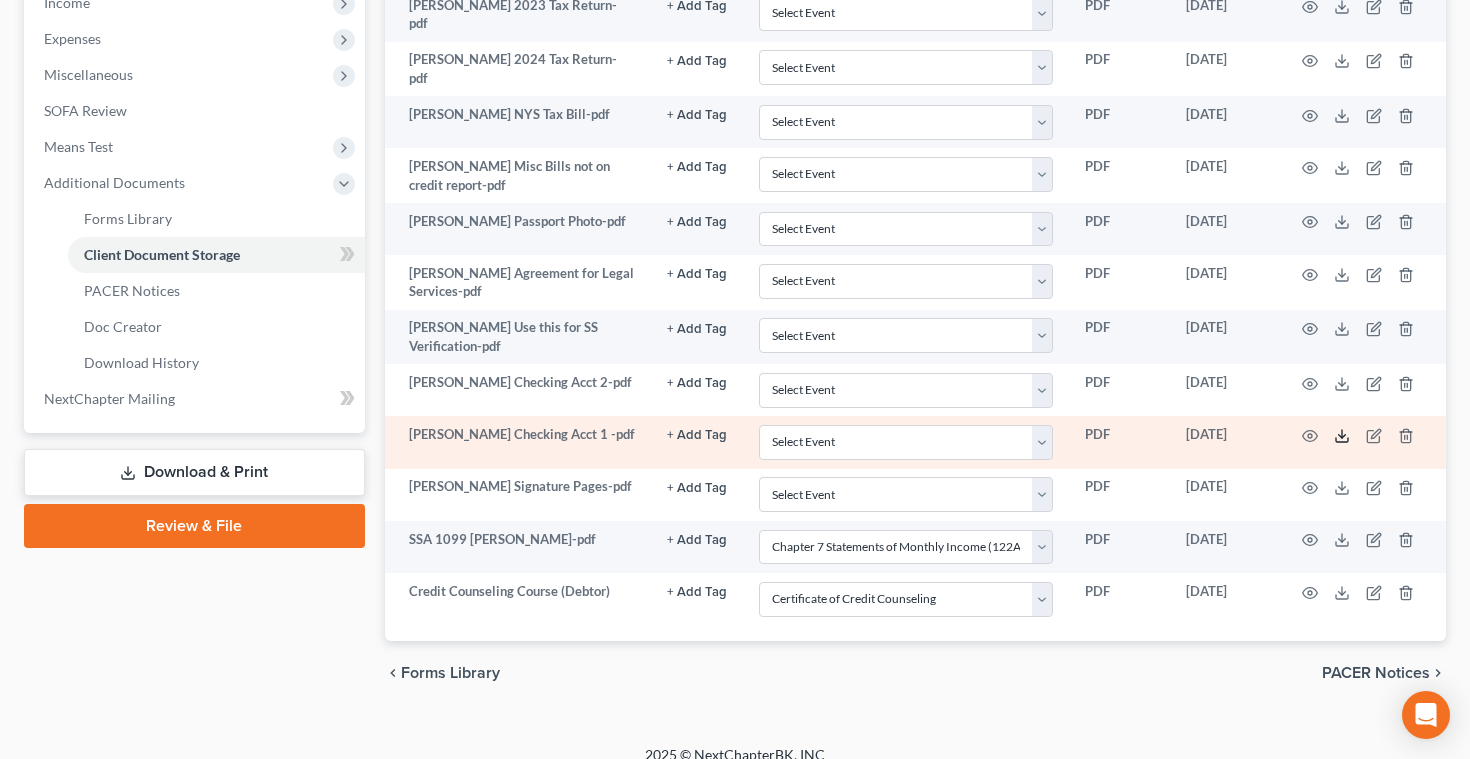 click 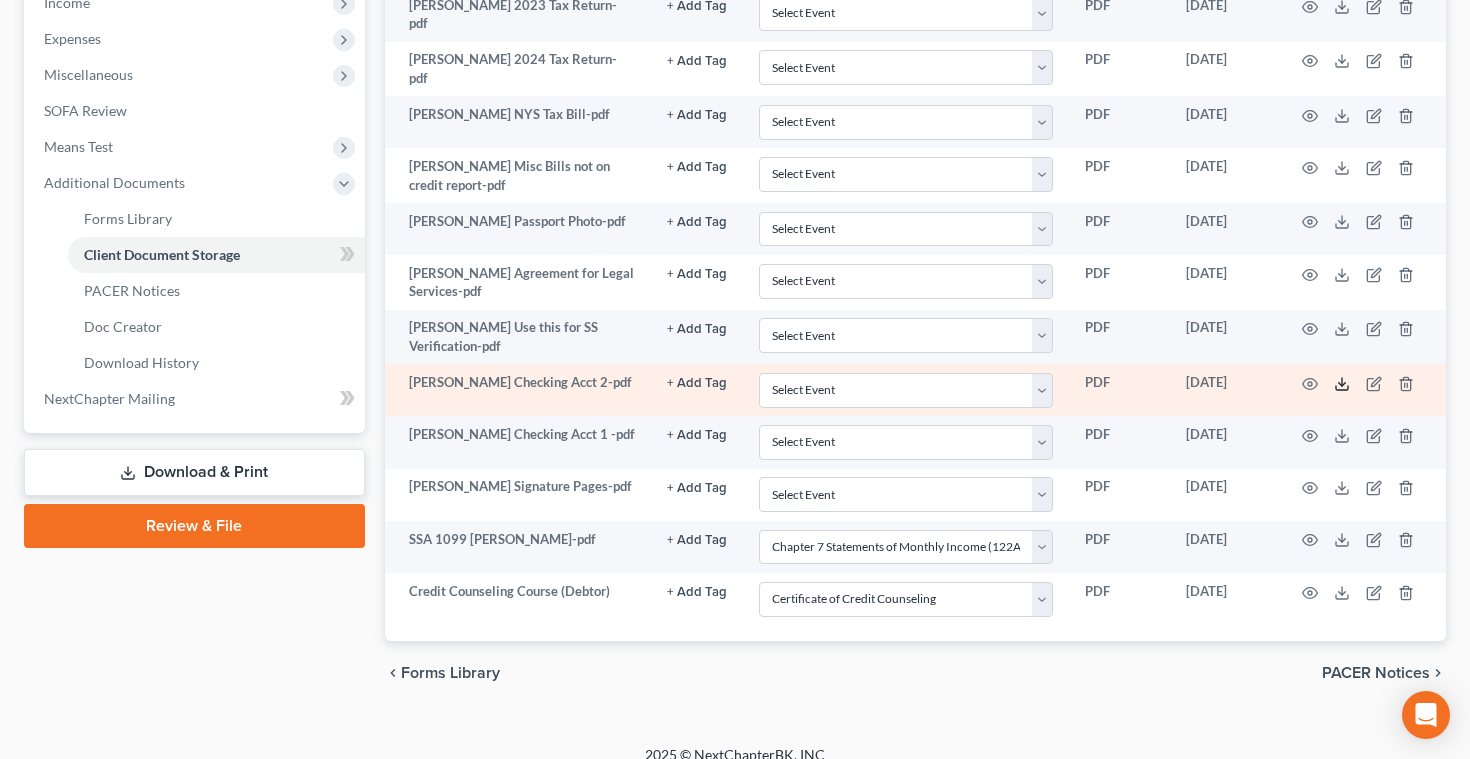 click 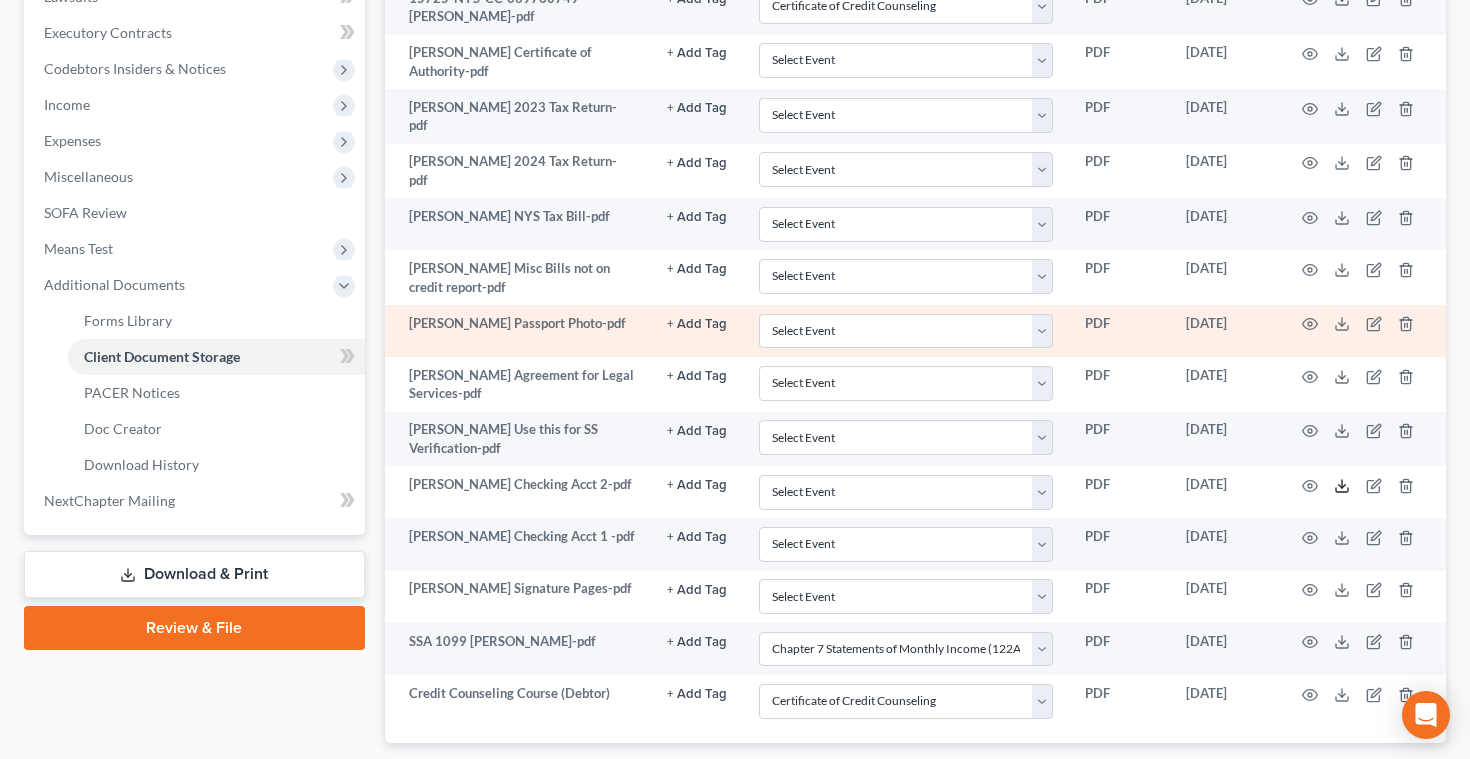 scroll, scrollTop: 550, scrollLeft: 0, axis: vertical 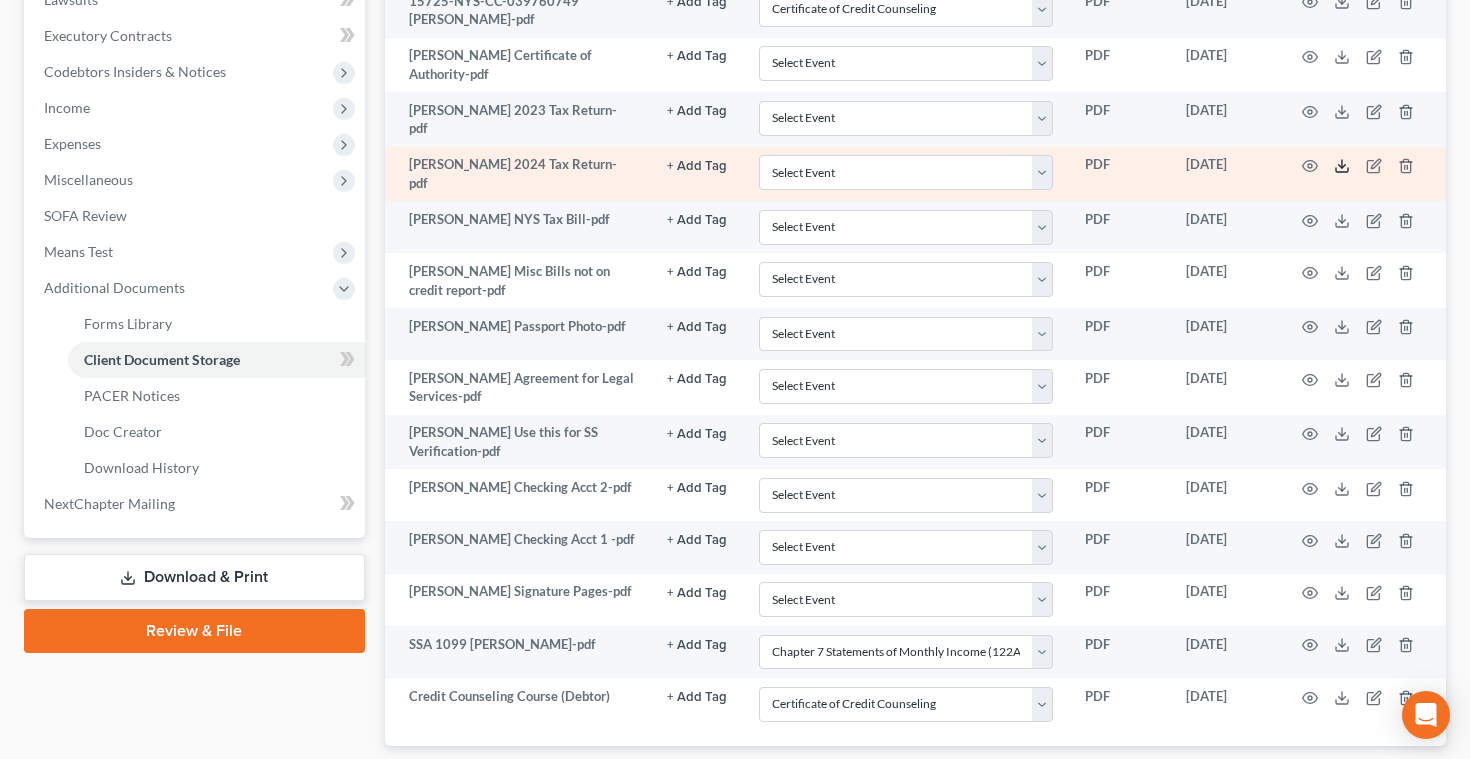 click 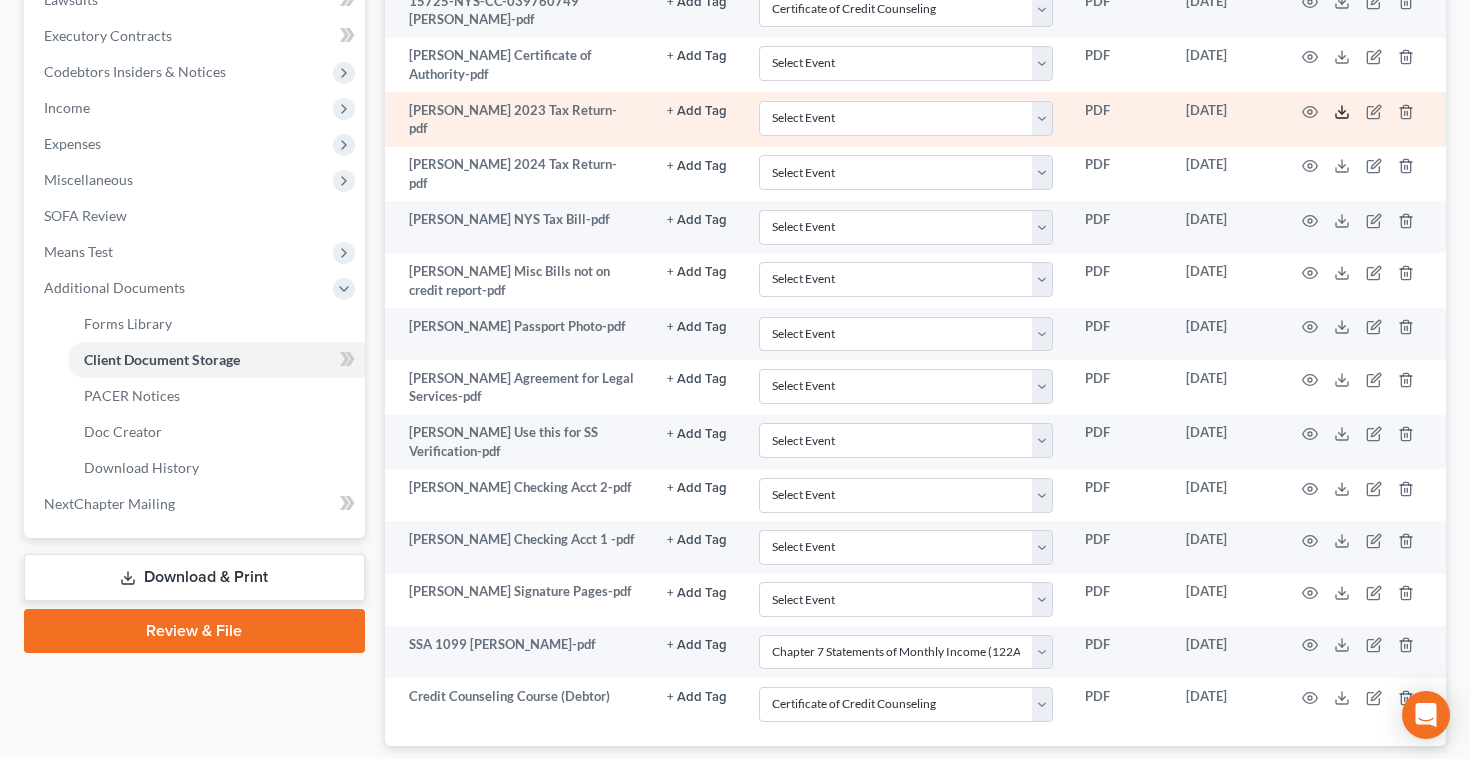 click 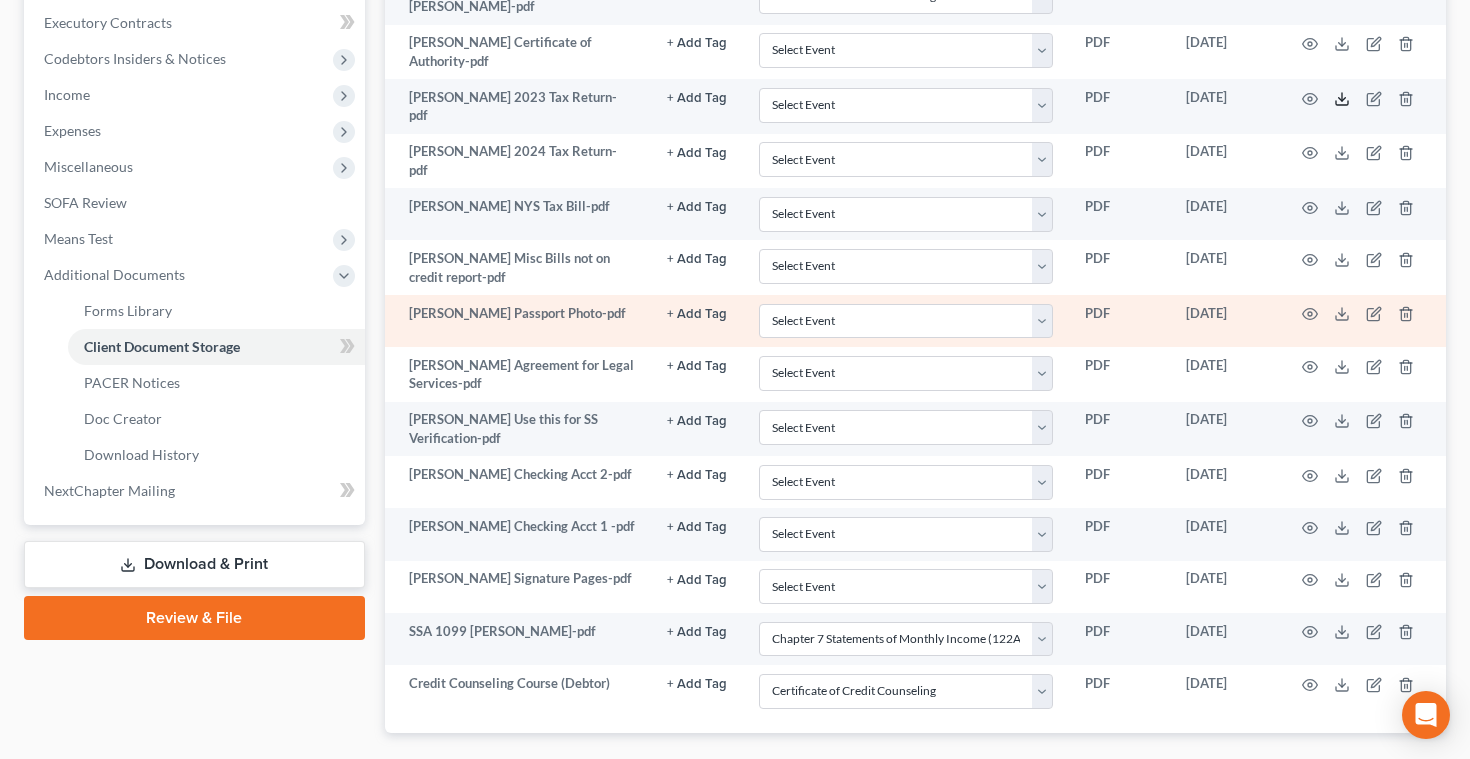 scroll, scrollTop: 568, scrollLeft: 0, axis: vertical 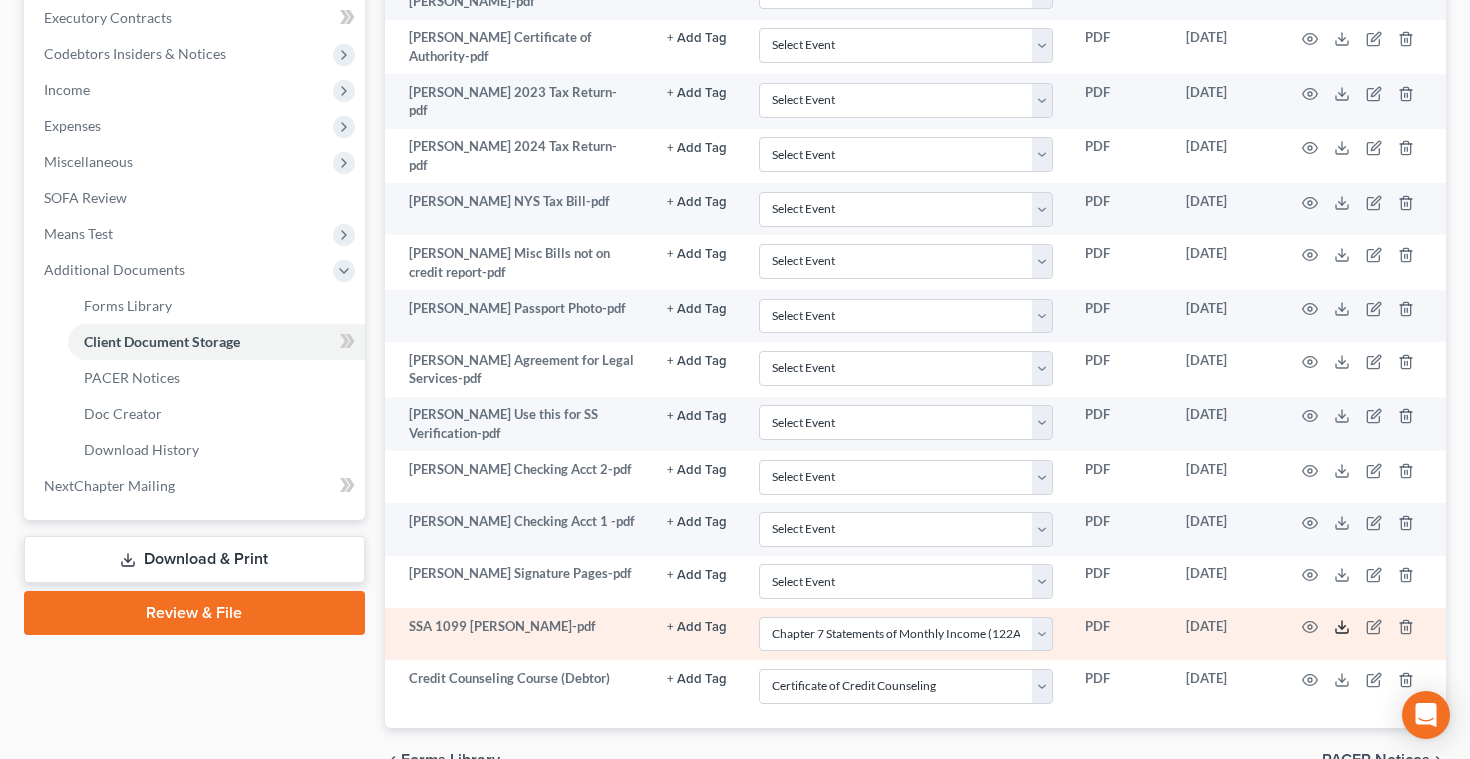 click 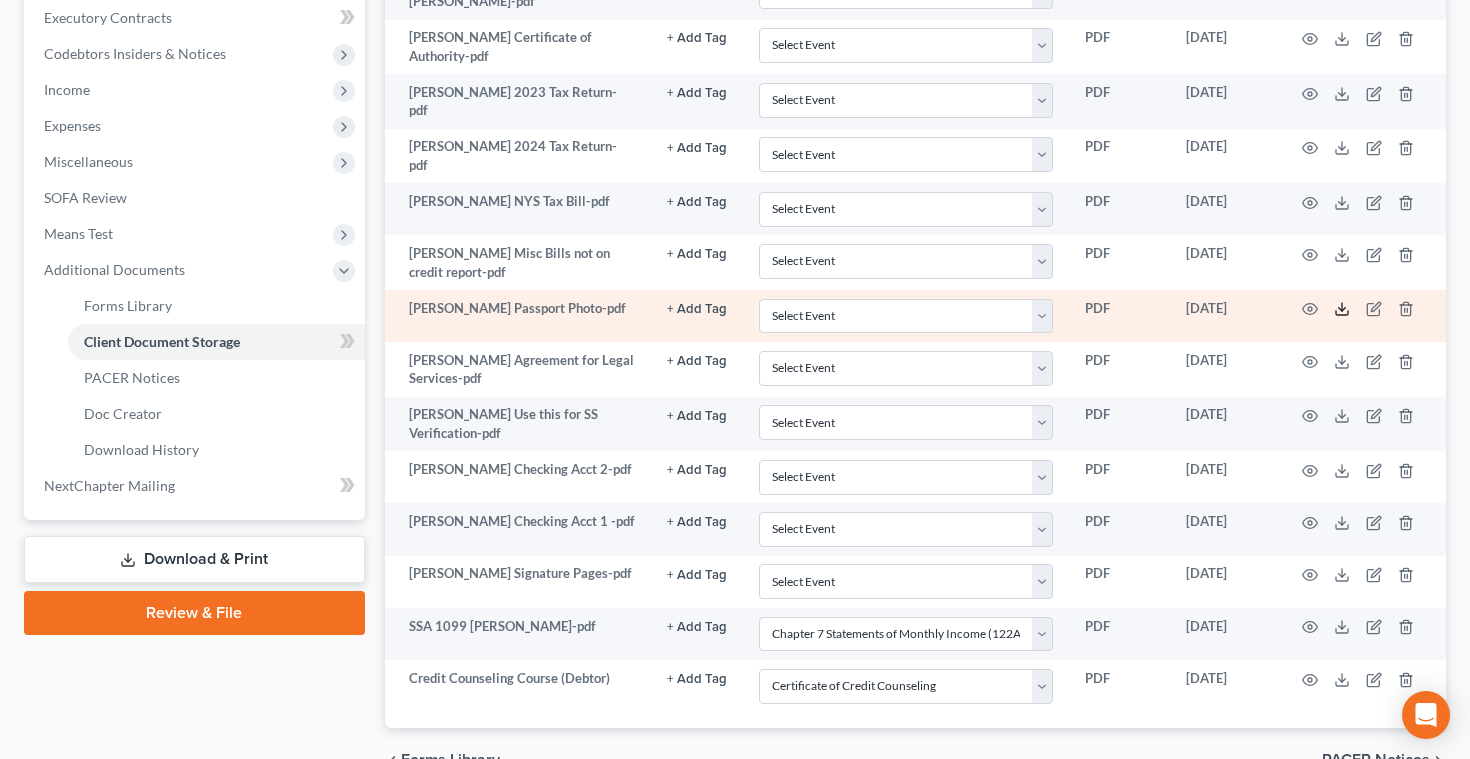click 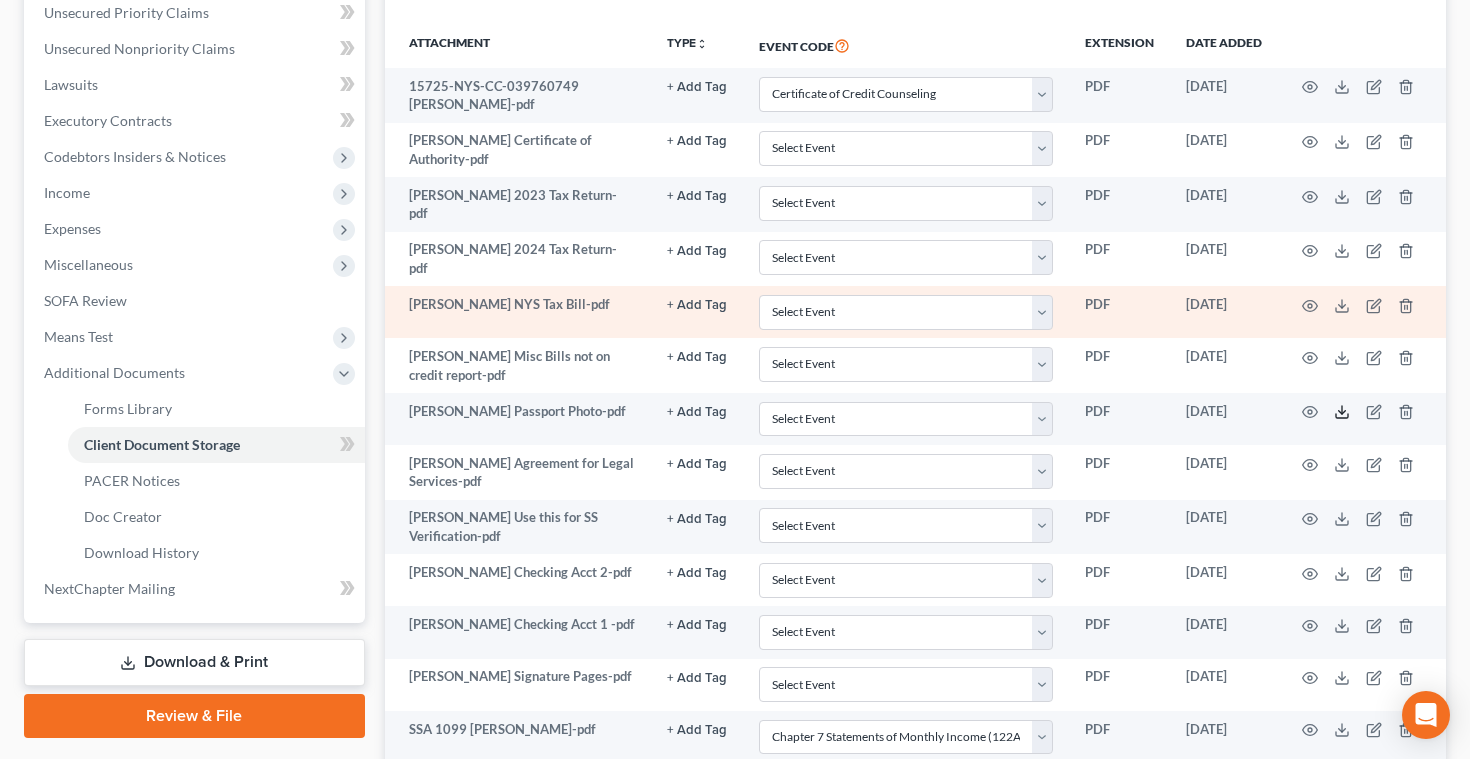 scroll, scrollTop: 478, scrollLeft: 0, axis: vertical 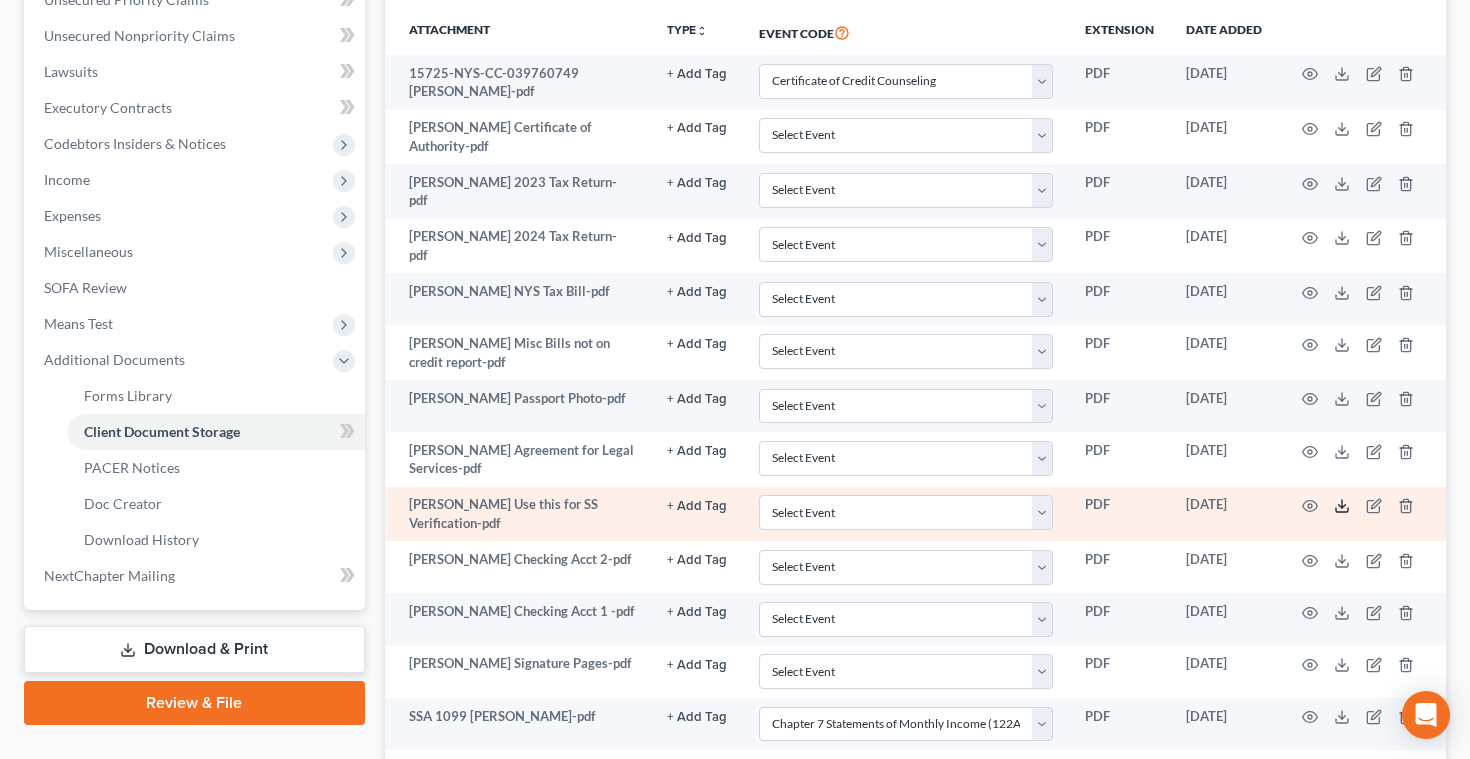 click 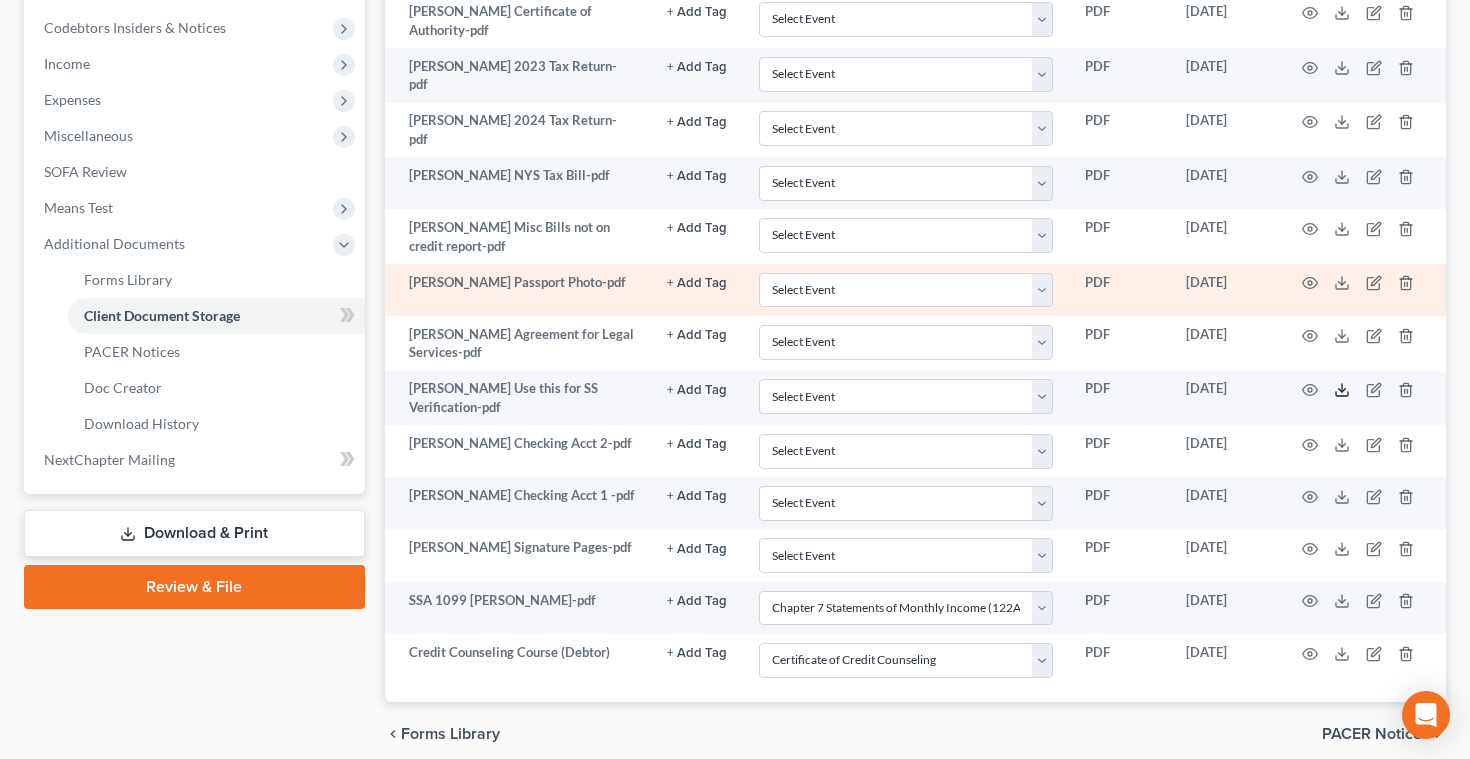 scroll, scrollTop: 670, scrollLeft: 0, axis: vertical 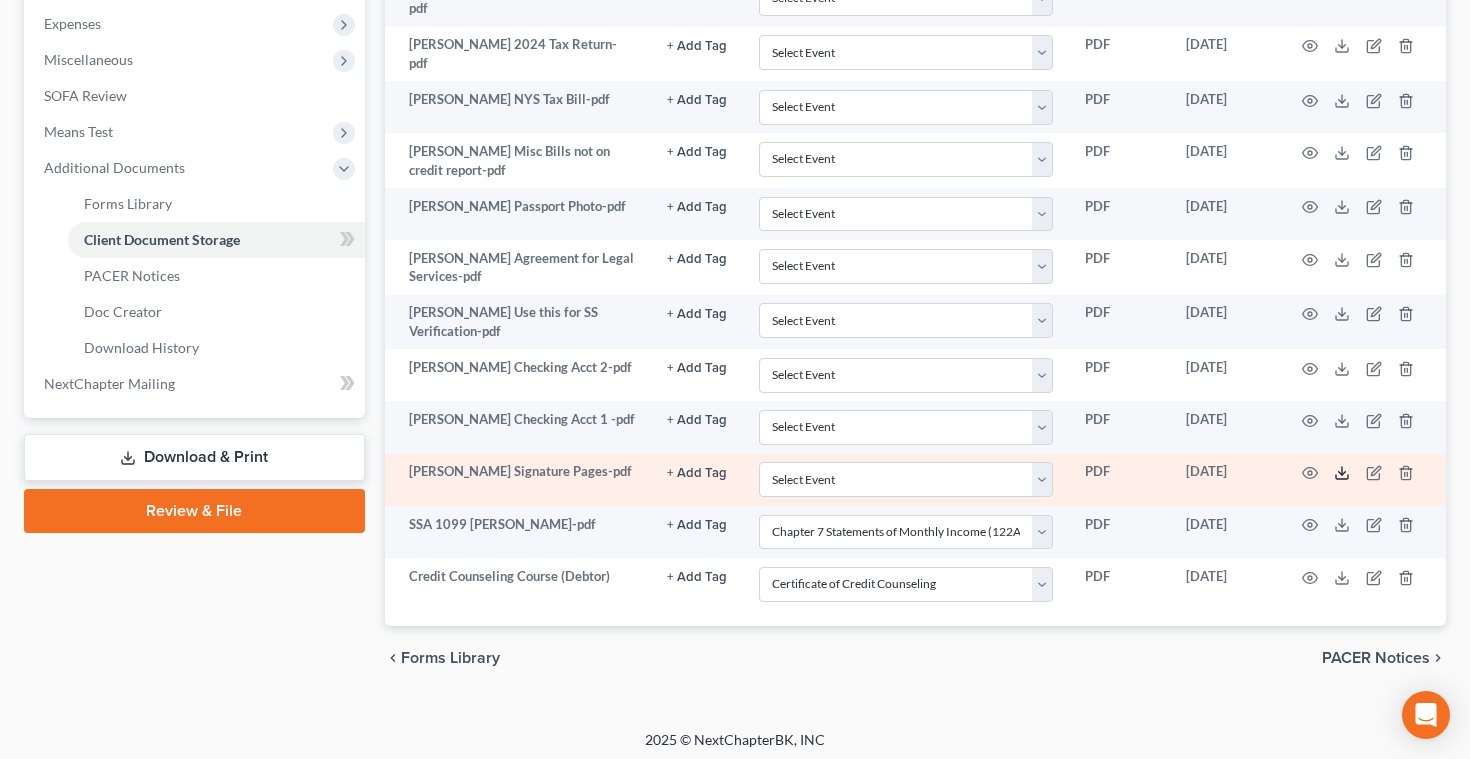 click 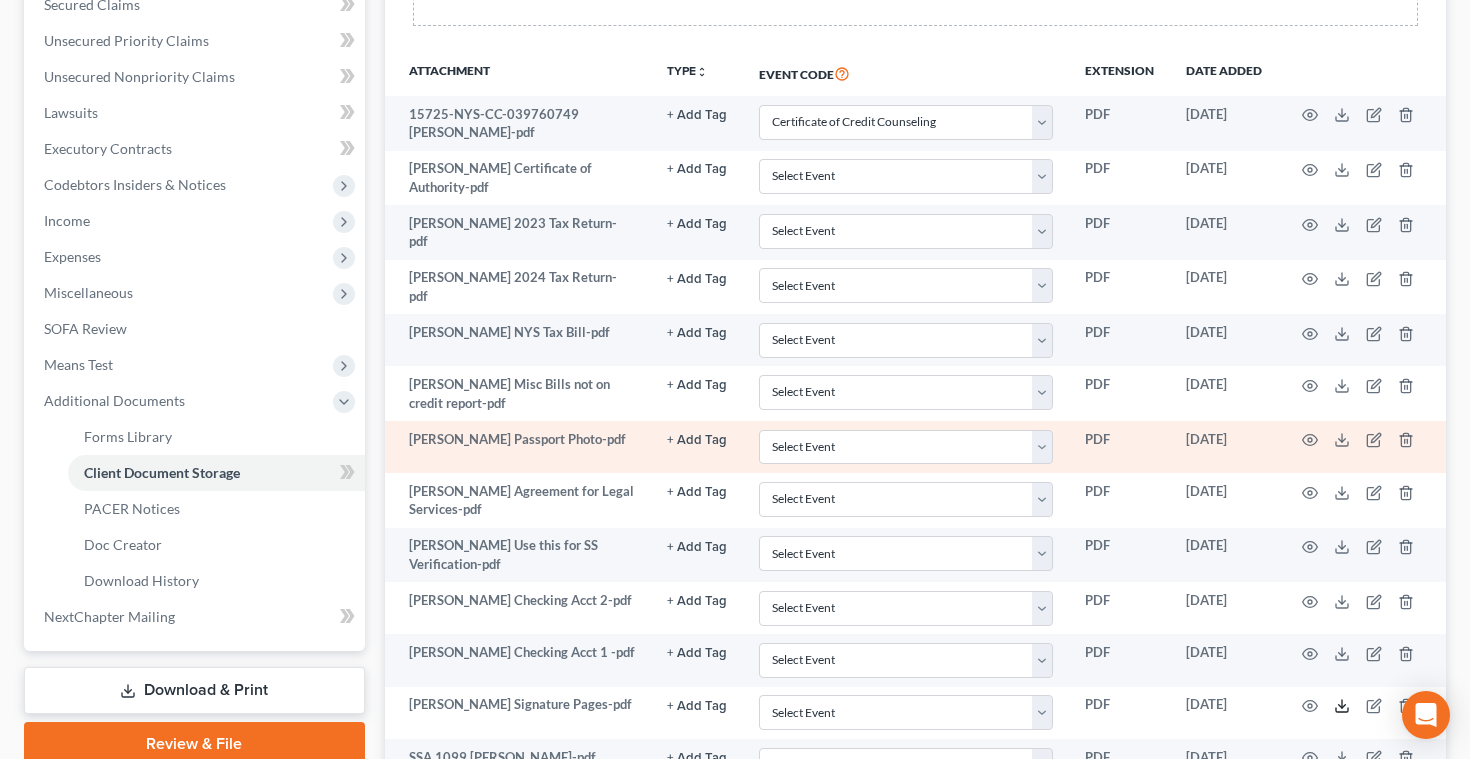 scroll, scrollTop: 0, scrollLeft: 0, axis: both 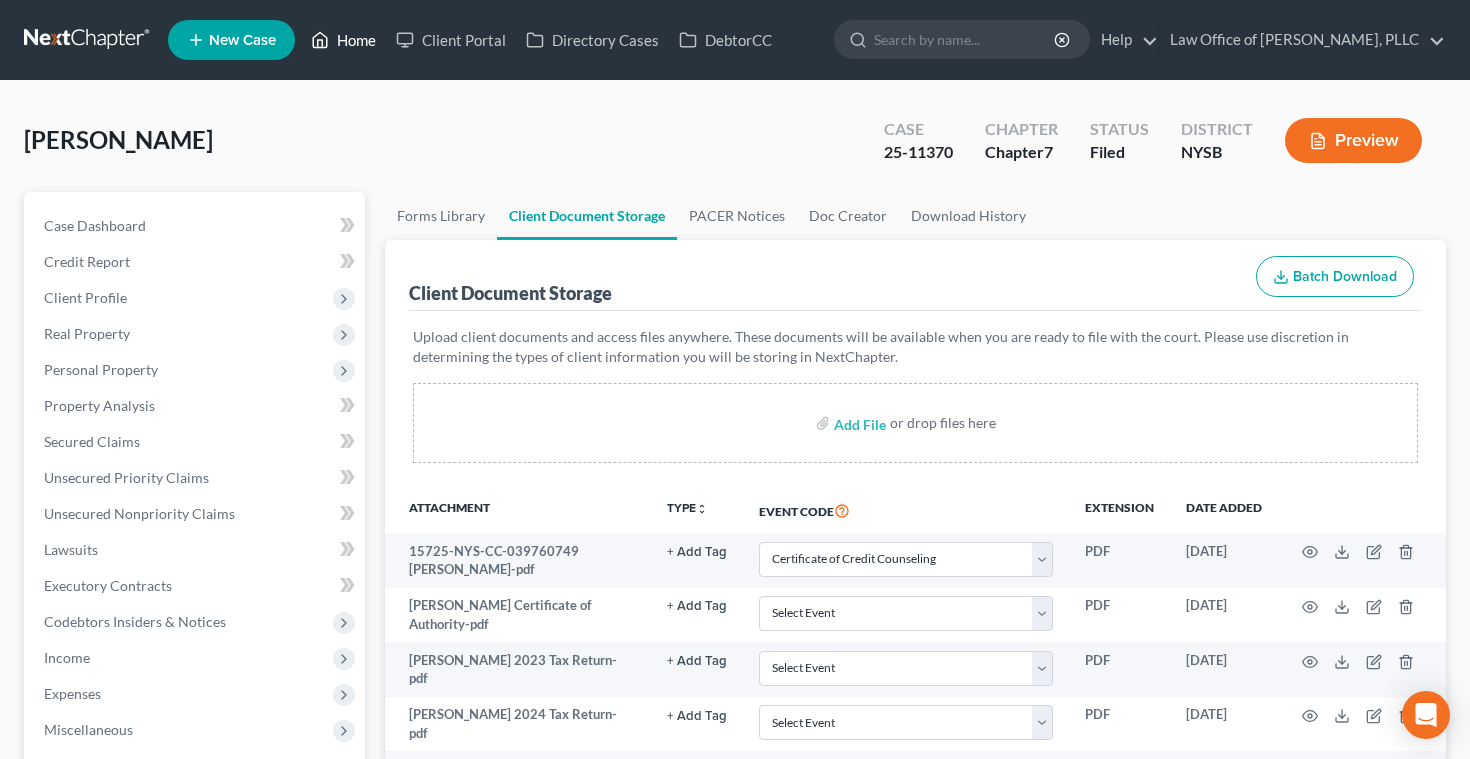 click on "Home" at bounding box center [343, 40] 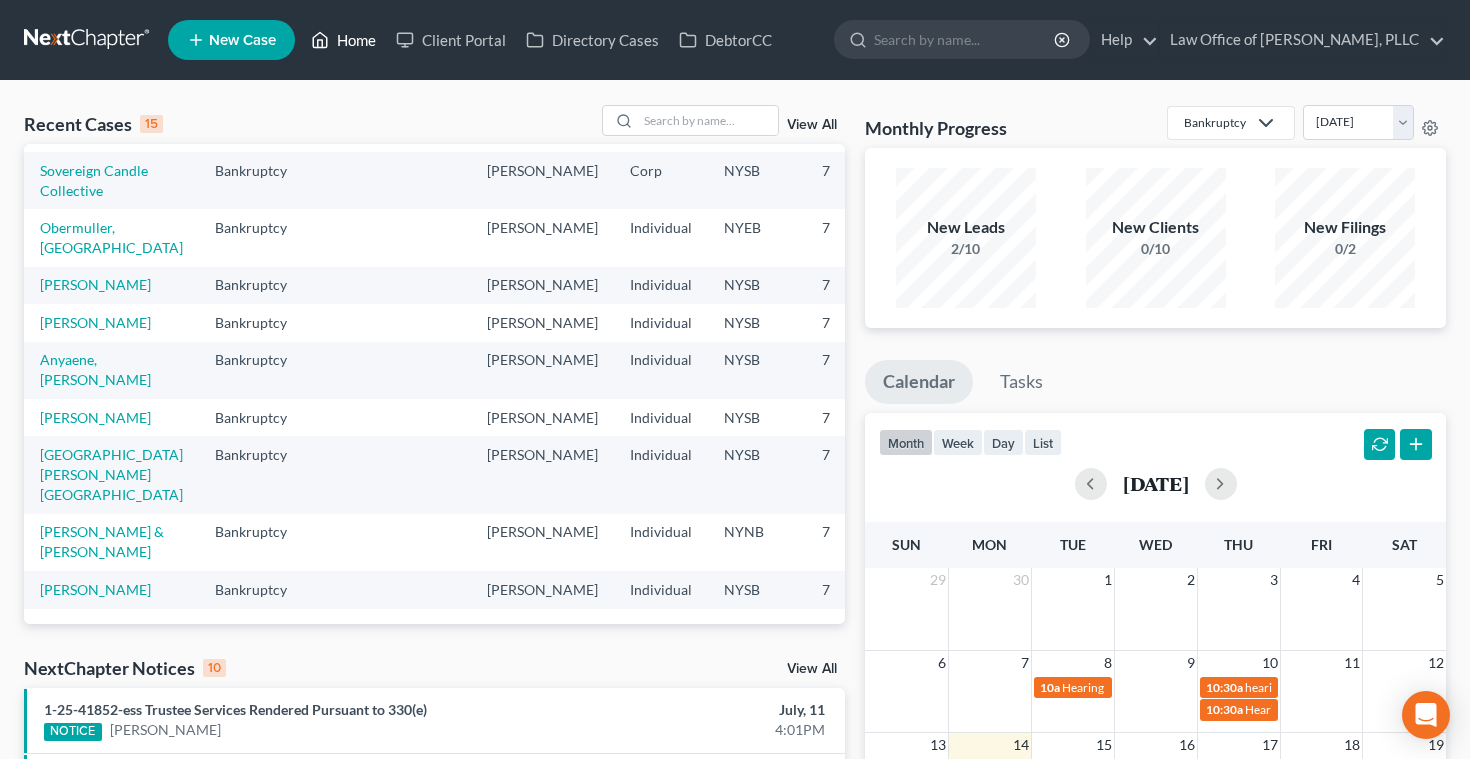 scroll, scrollTop: 517, scrollLeft: 0, axis: vertical 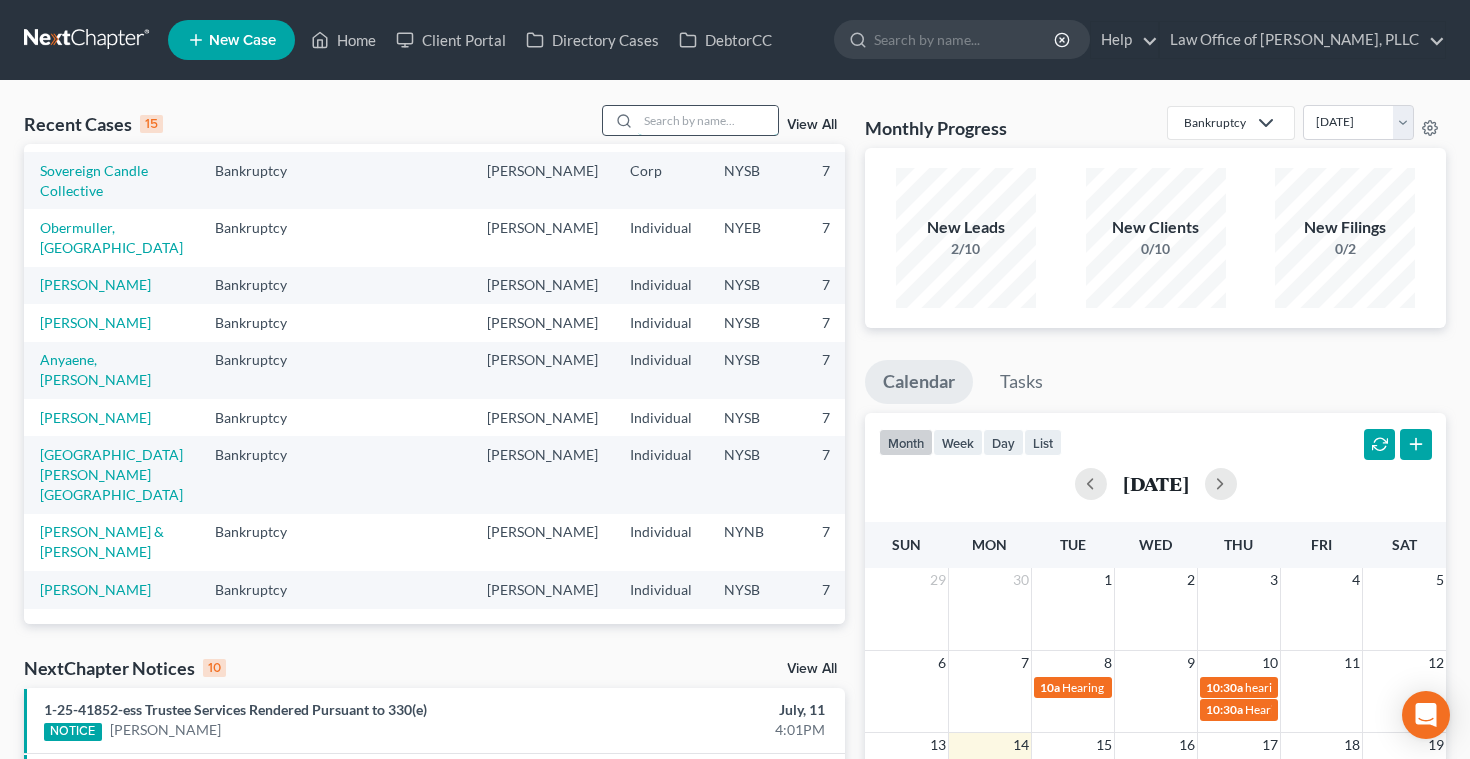 click at bounding box center (708, 120) 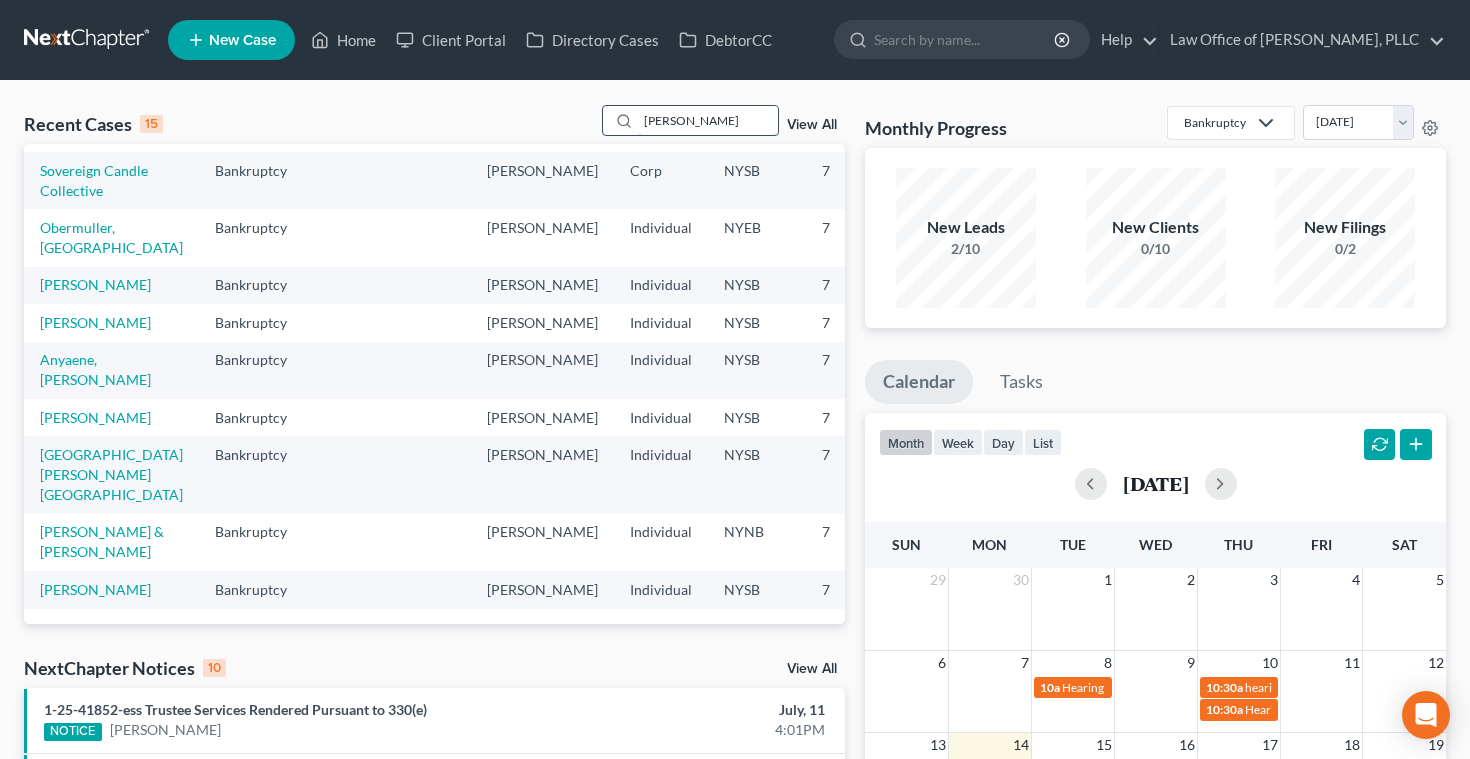 type on "[PERSON_NAME]" 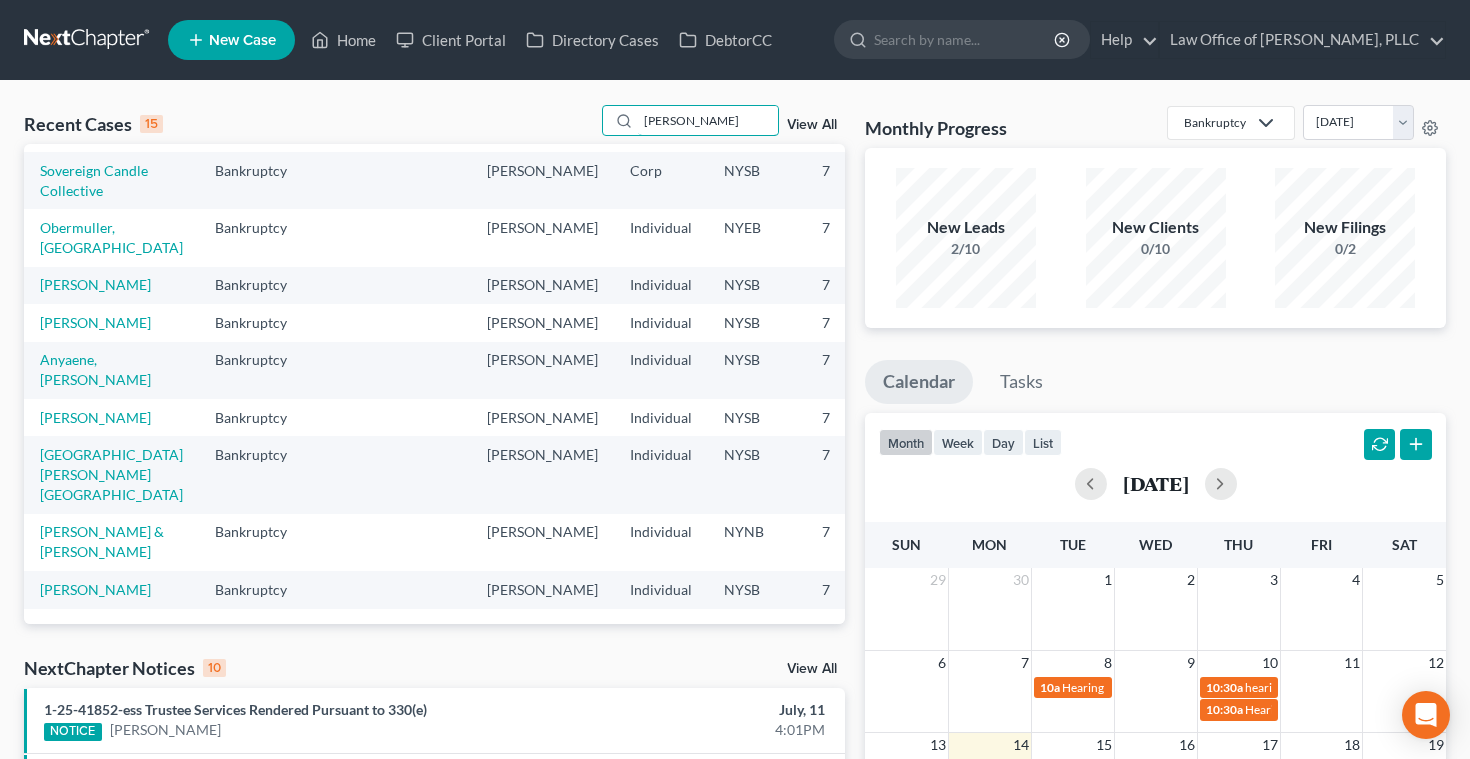 scroll, scrollTop: 0, scrollLeft: 0, axis: both 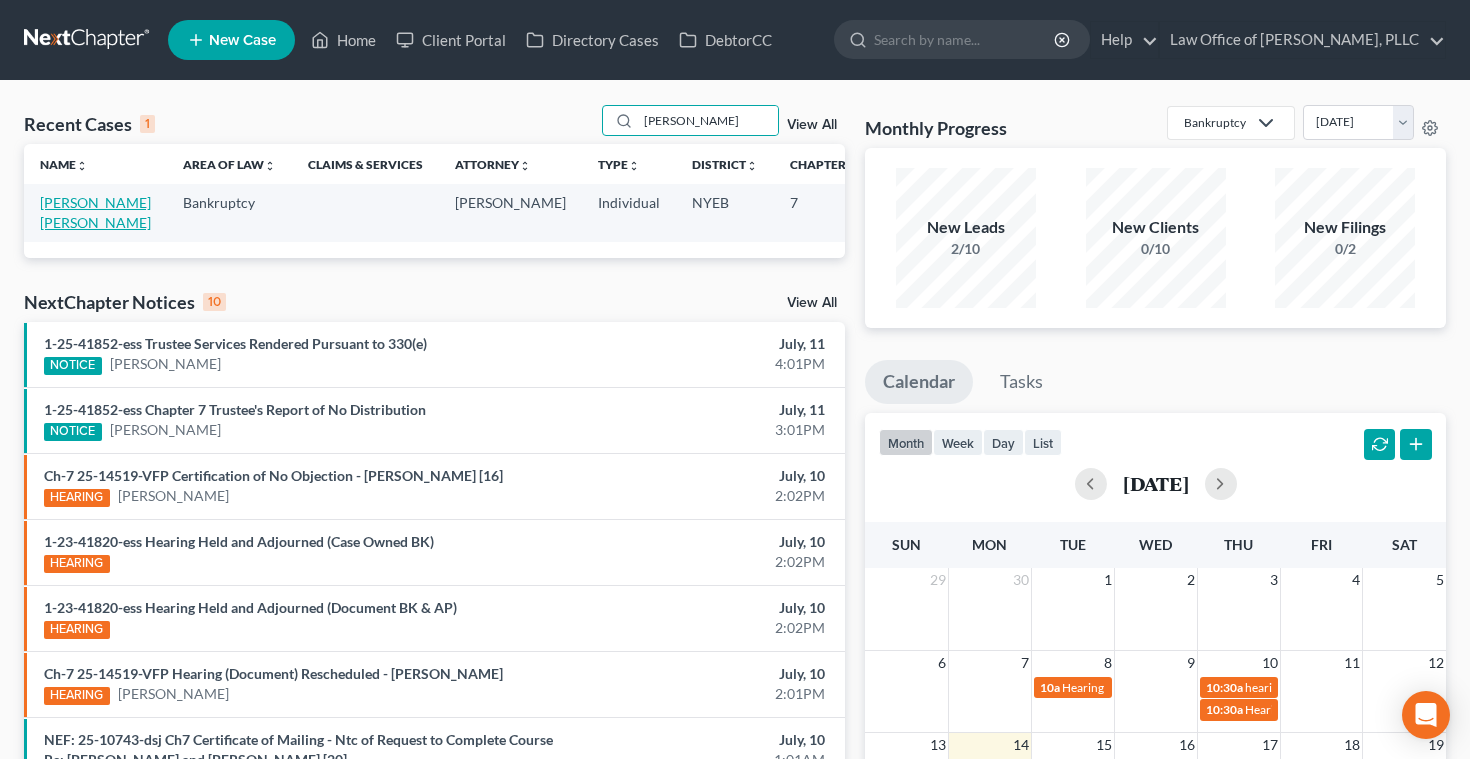 click on "[PERSON_NAME] [PERSON_NAME]" at bounding box center [95, 212] 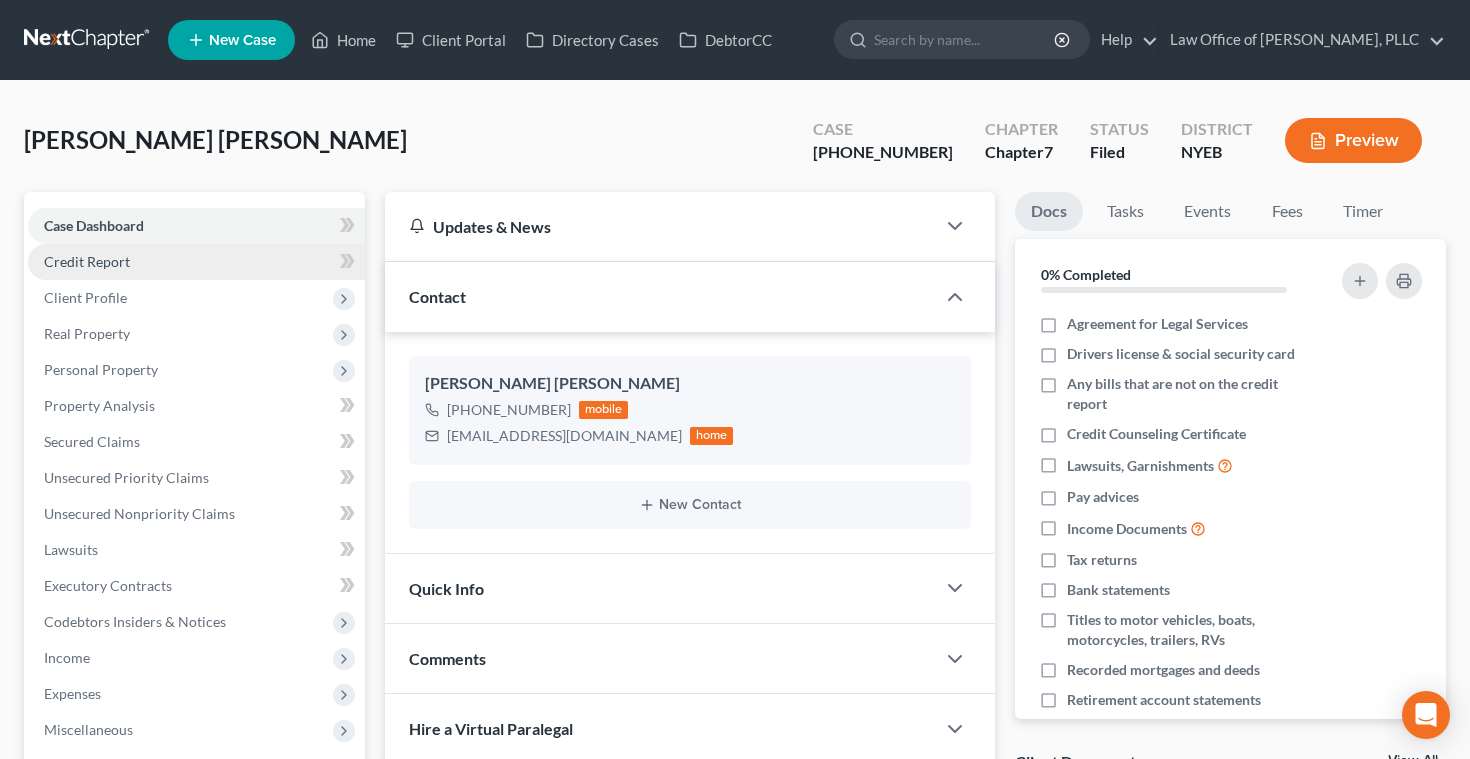 scroll, scrollTop: 1, scrollLeft: 0, axis: vertical 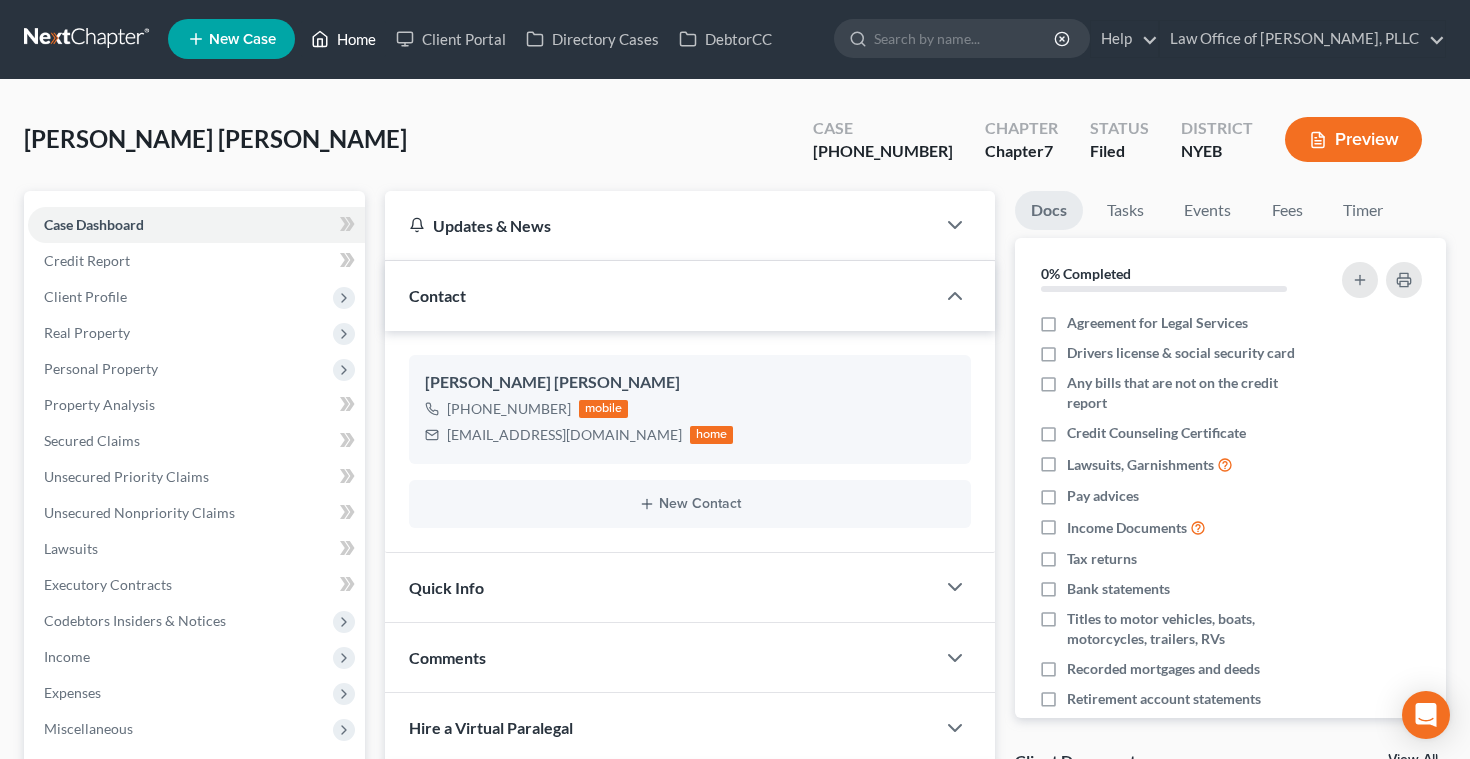 click on "Home" at bounding box center (343, 39) 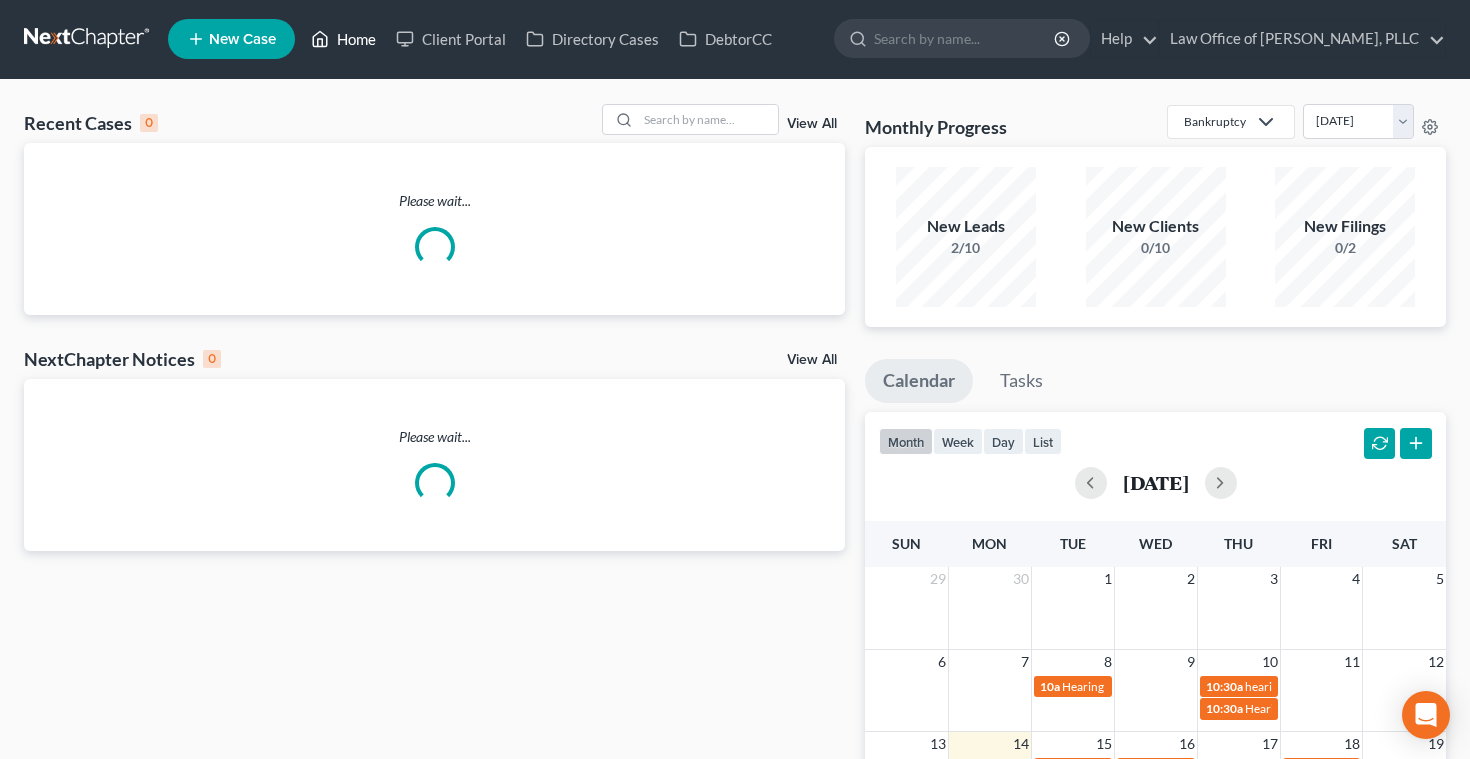scroll, scrollTop: 0, scrollLeft: 0, axis: both 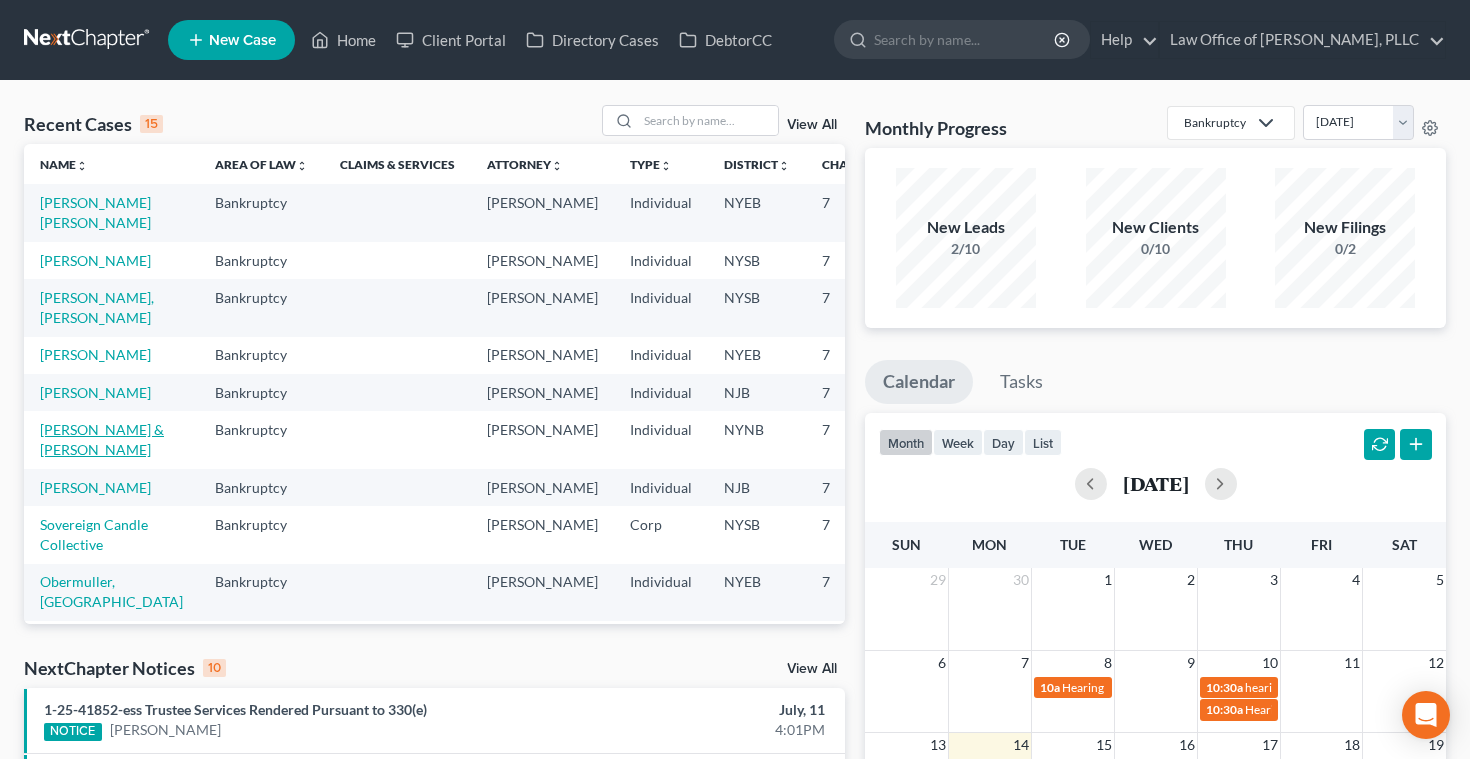 click on "[PERSON_NAME] & [PERSON_NAME]" at bounding box center [102, 439] 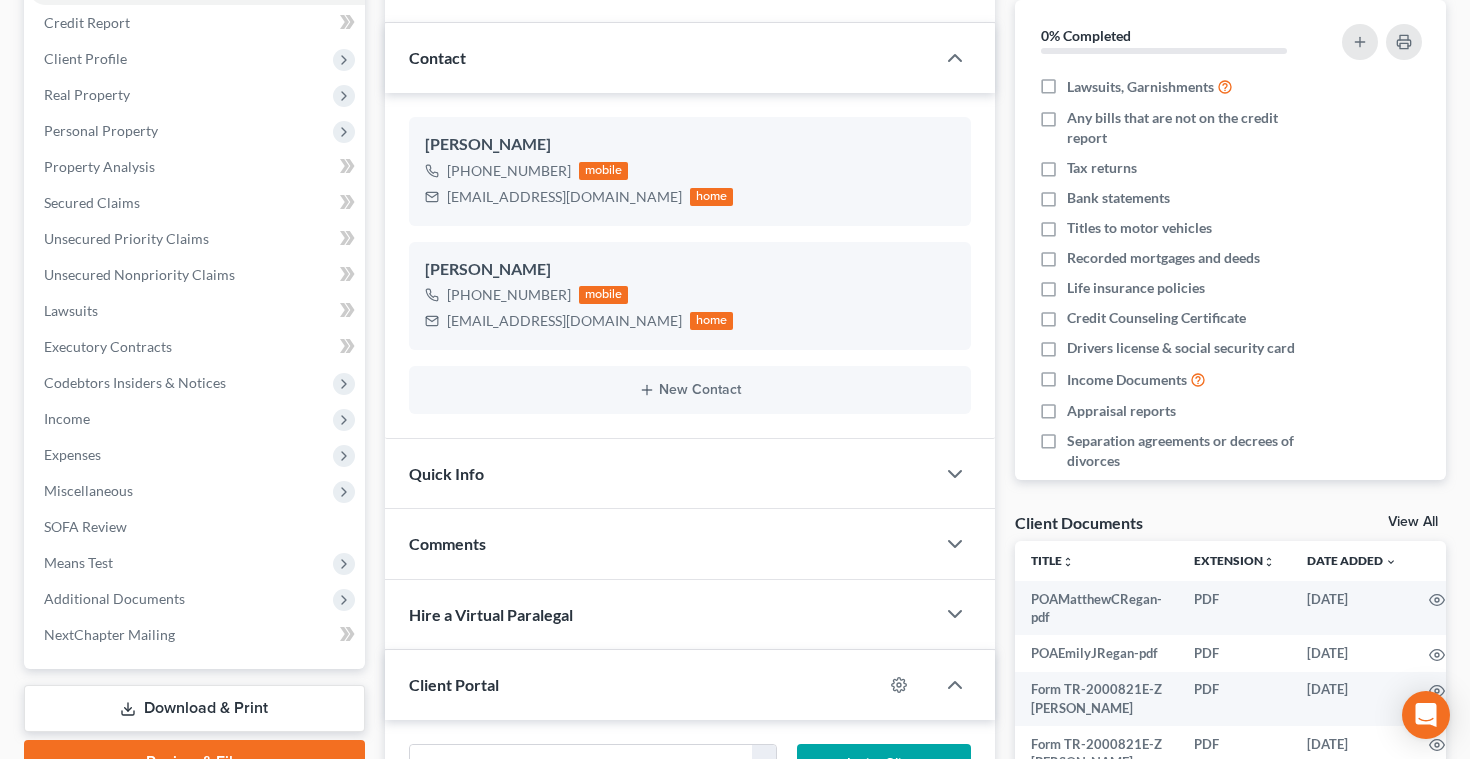 scroll, scrollTop: 383, scrollLeft: 0, axis: vertical 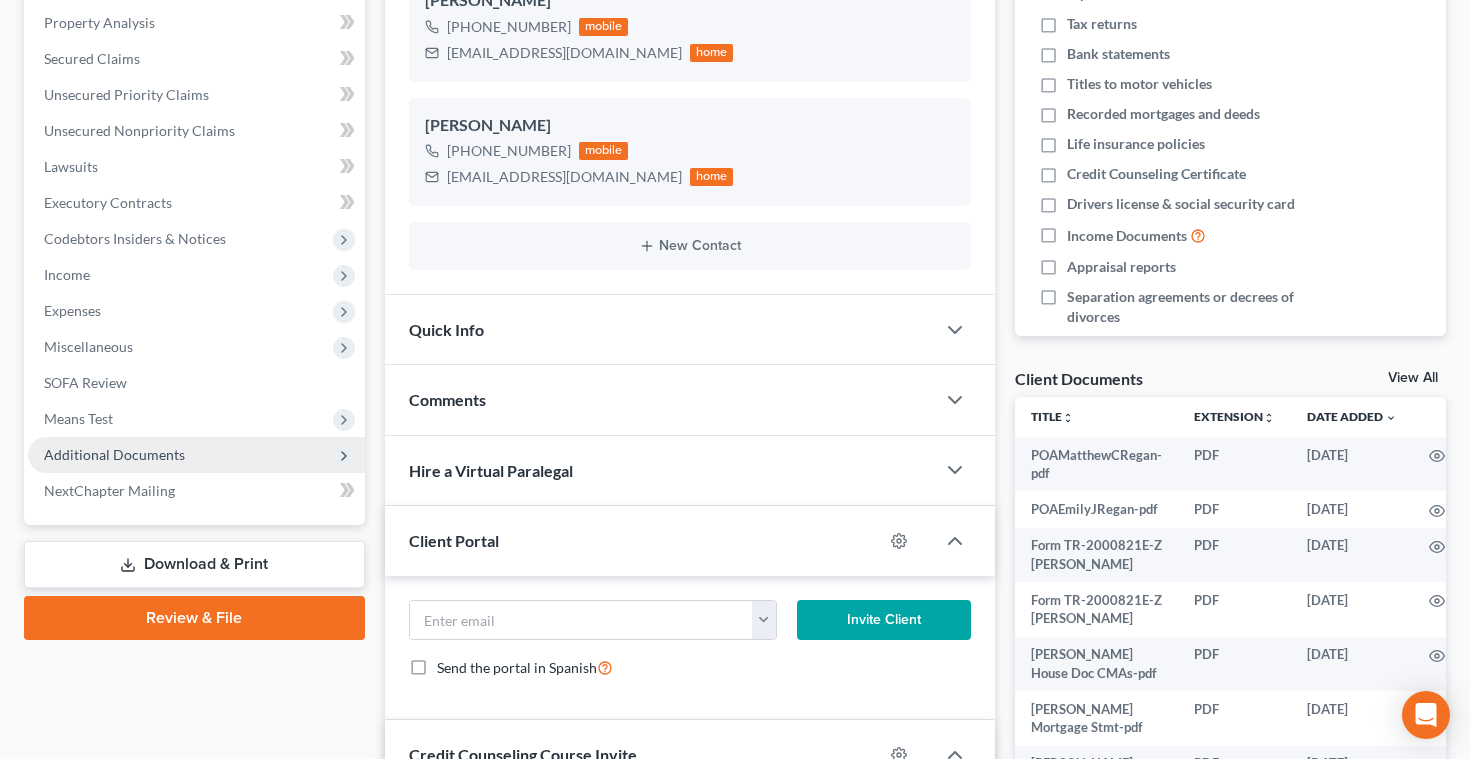 click on "Additional Documents" at bounding box center [114, 454] 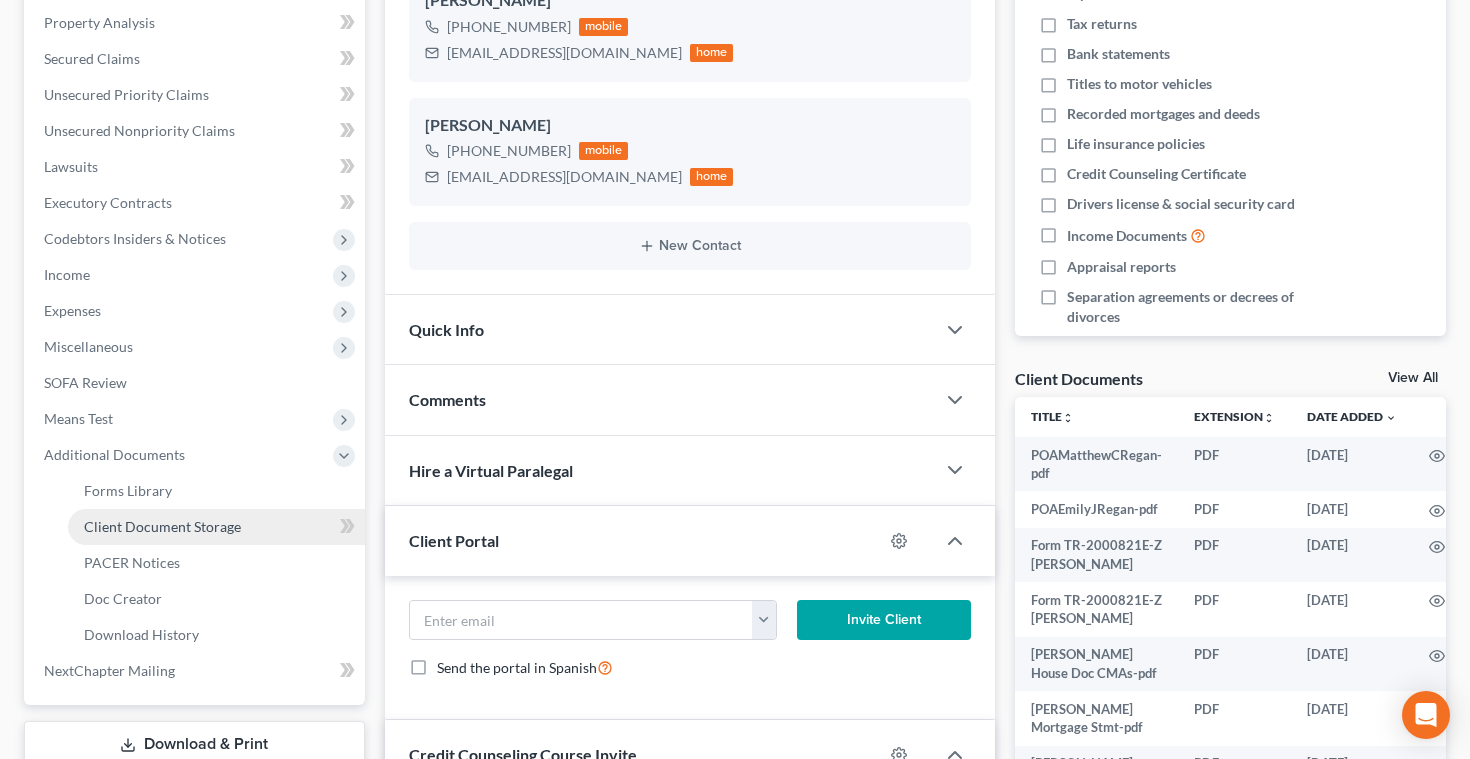 click on "Client Document Storage" at bounding box center [162, 526] 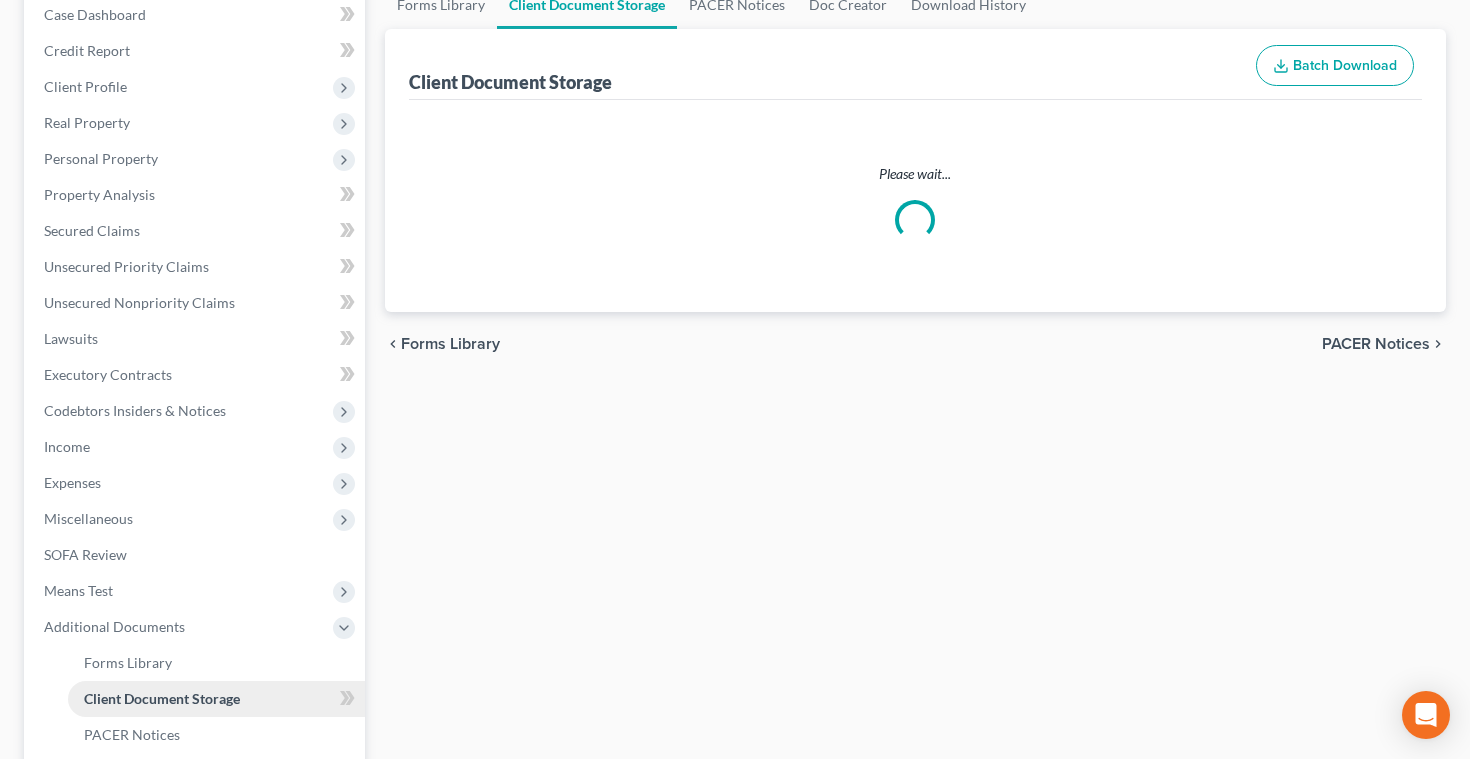 select on "1" 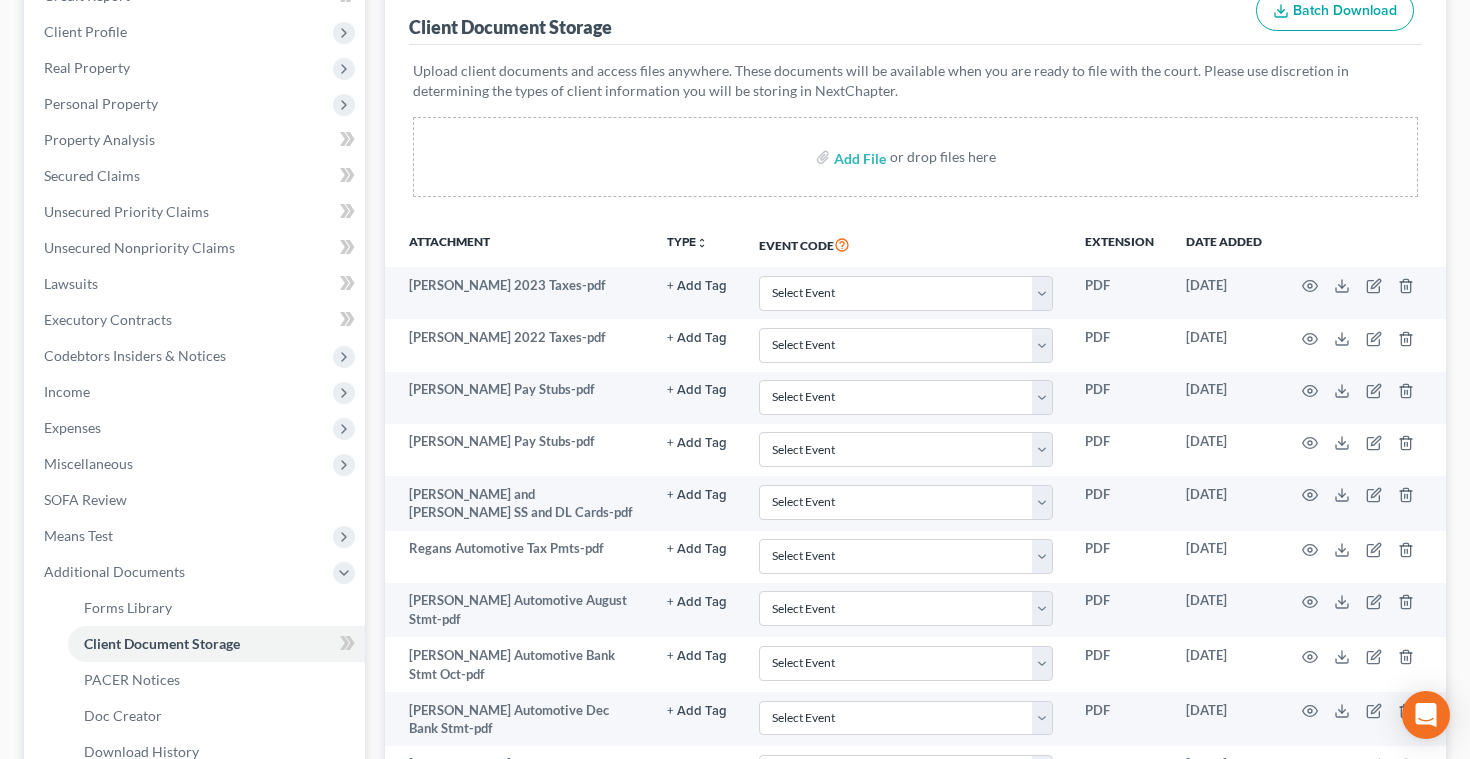 scroll, scrollTop: 317, scrollLeft: 0, axis: vertical 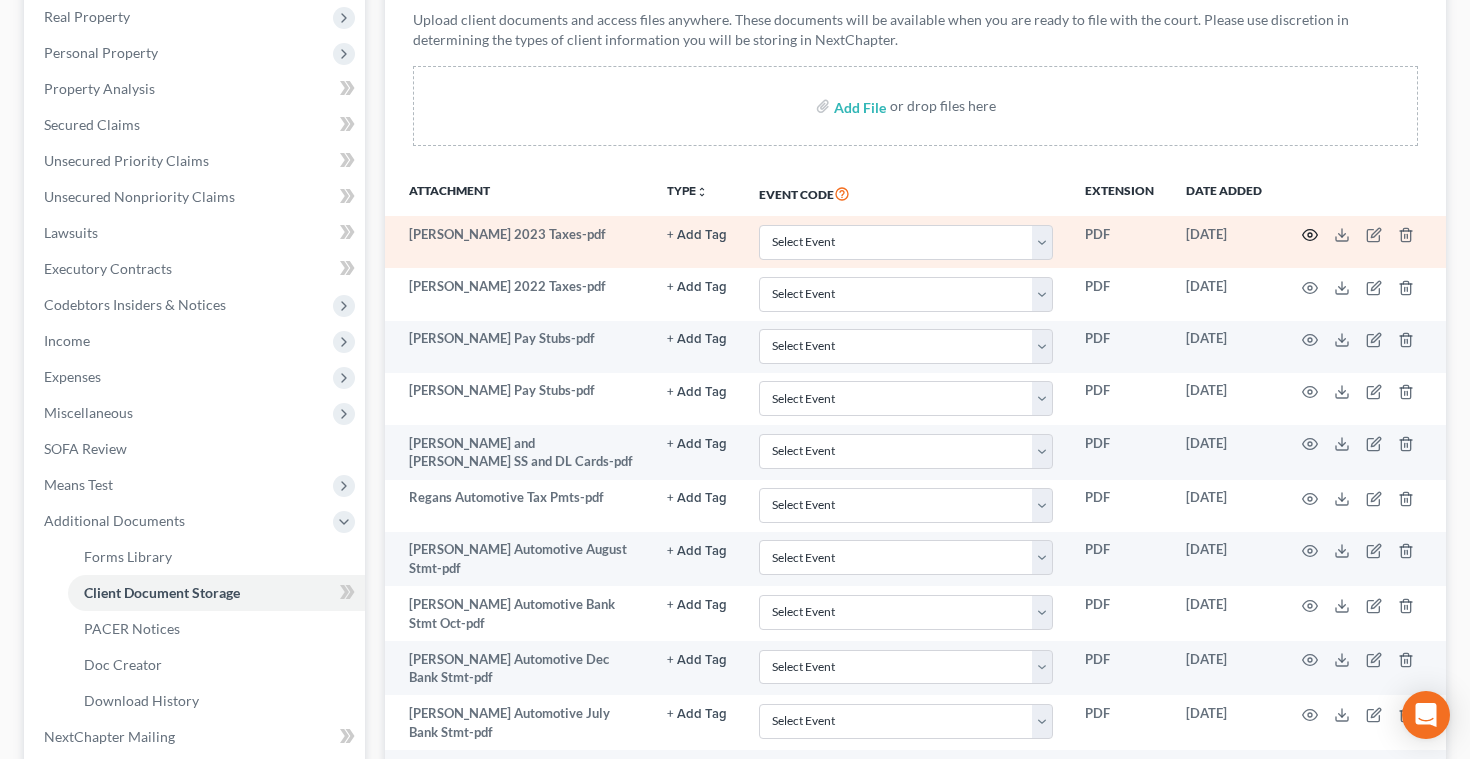click 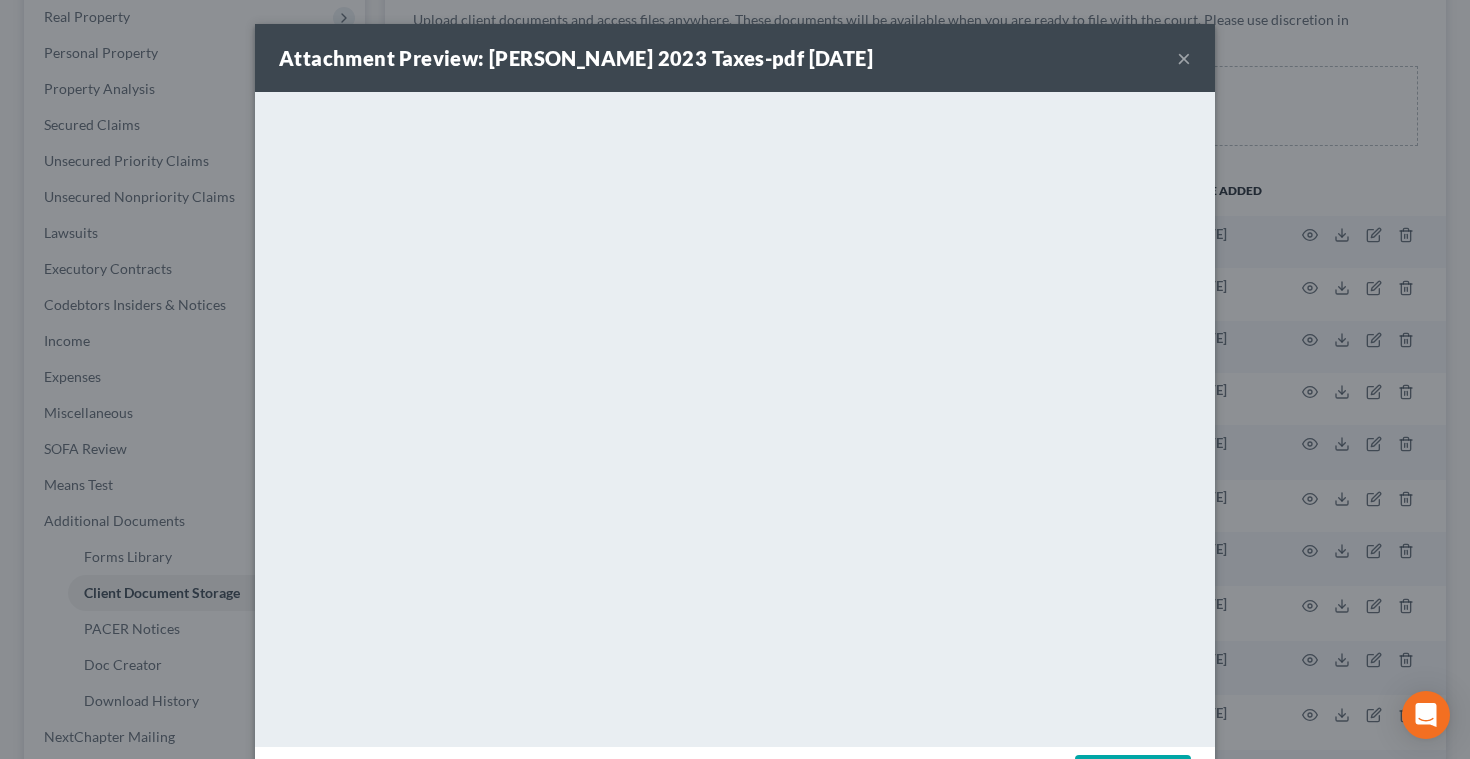 click on "×" at bounding box center (1184, 58) 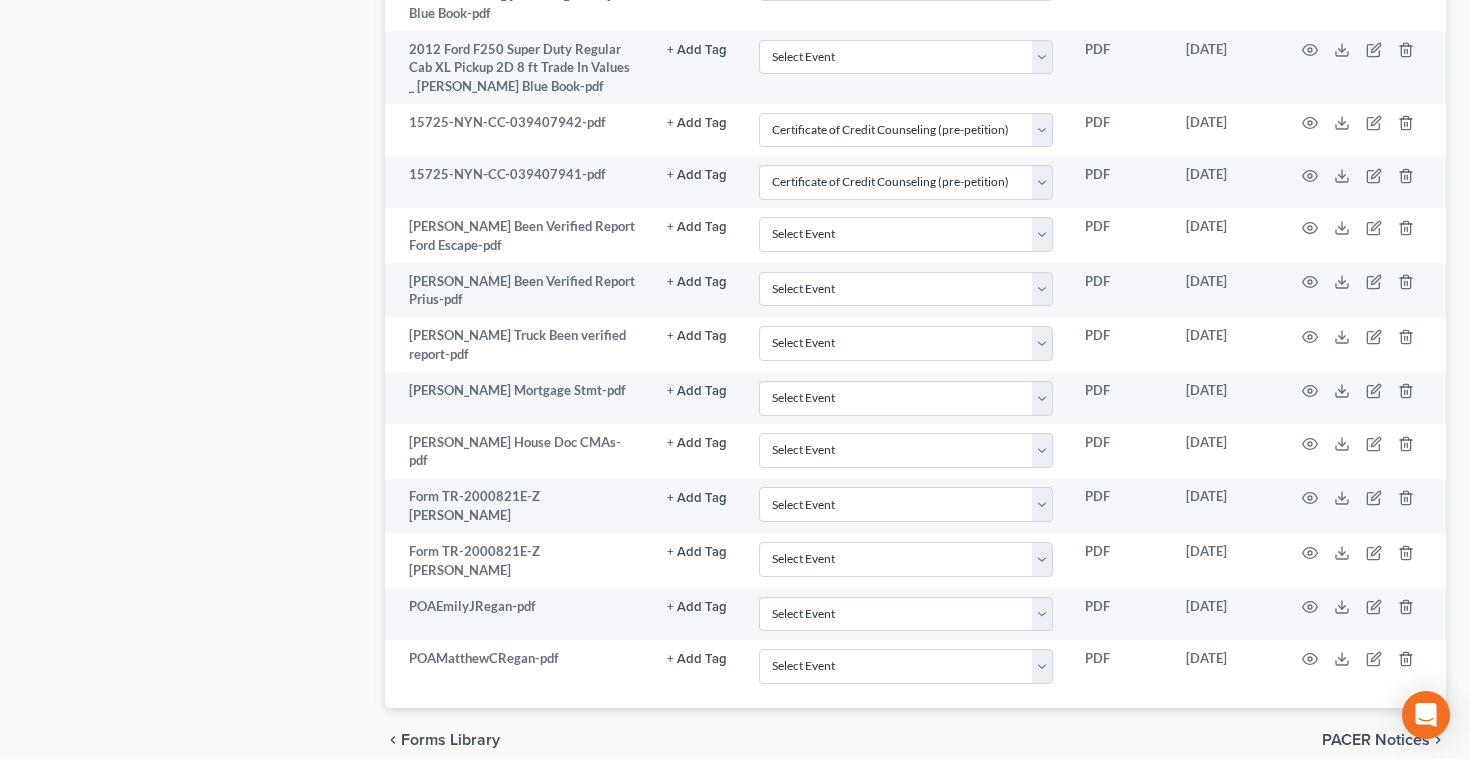 scroll, scrollTop: 1807, scrollLeft: 0, axis: vertical 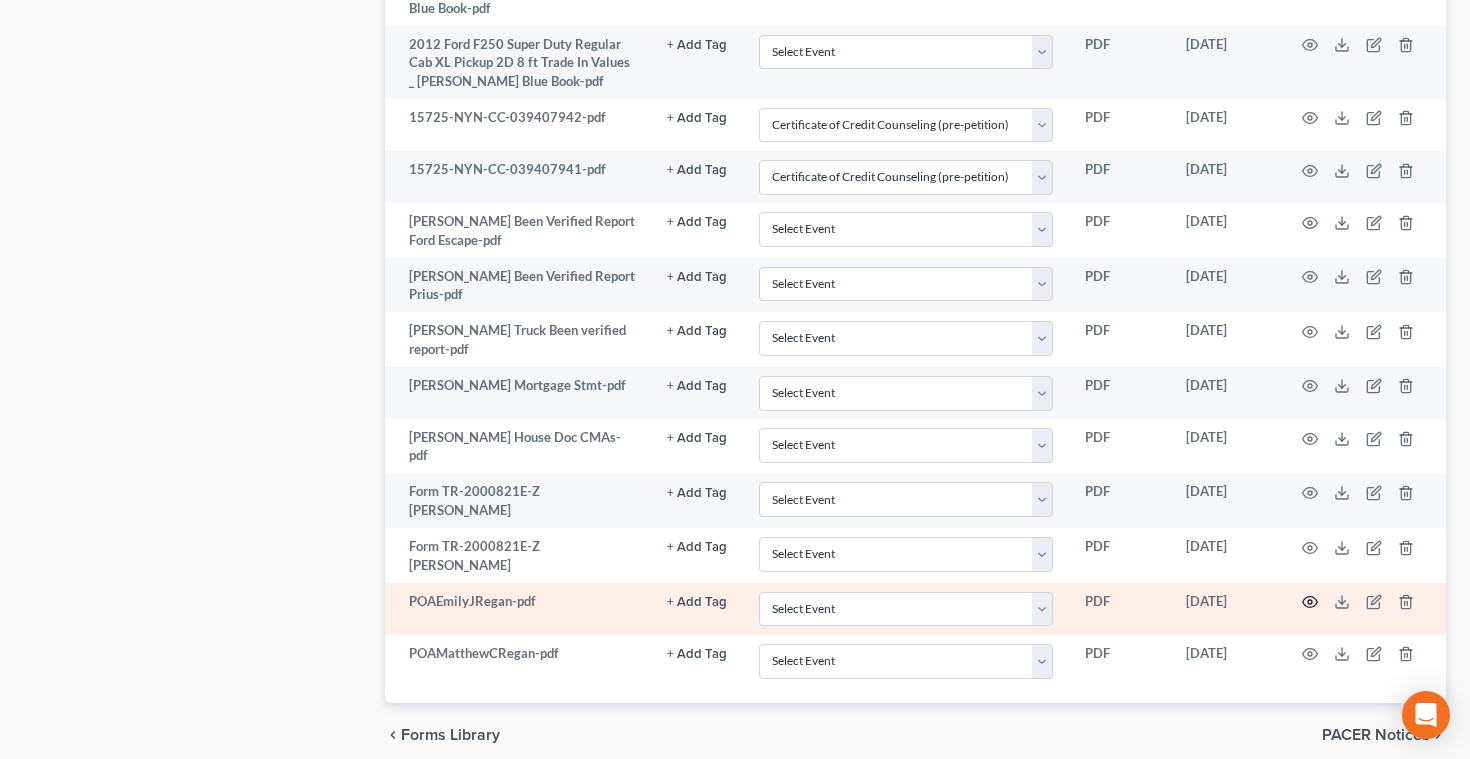 click 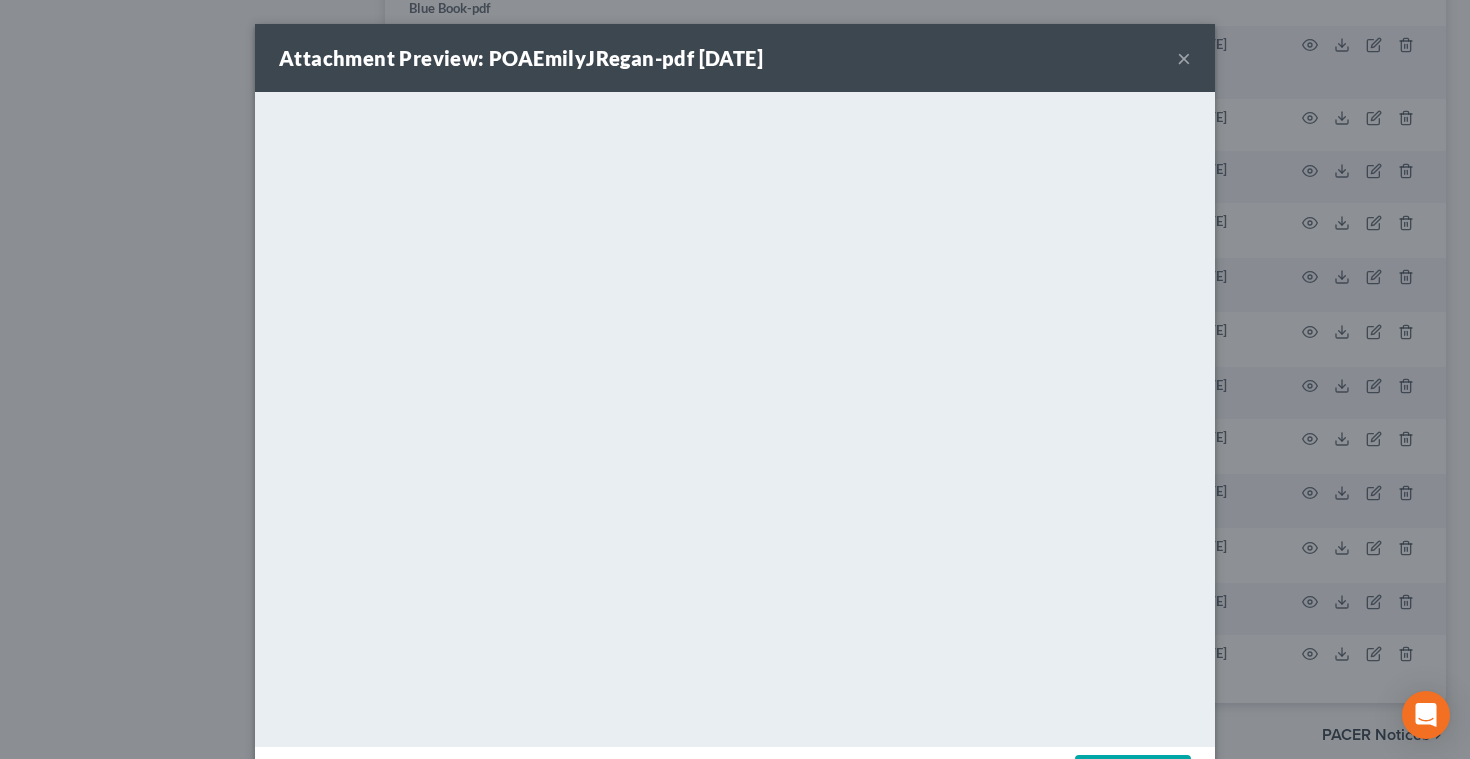 click on "×" at bounding box center (1184, 58) 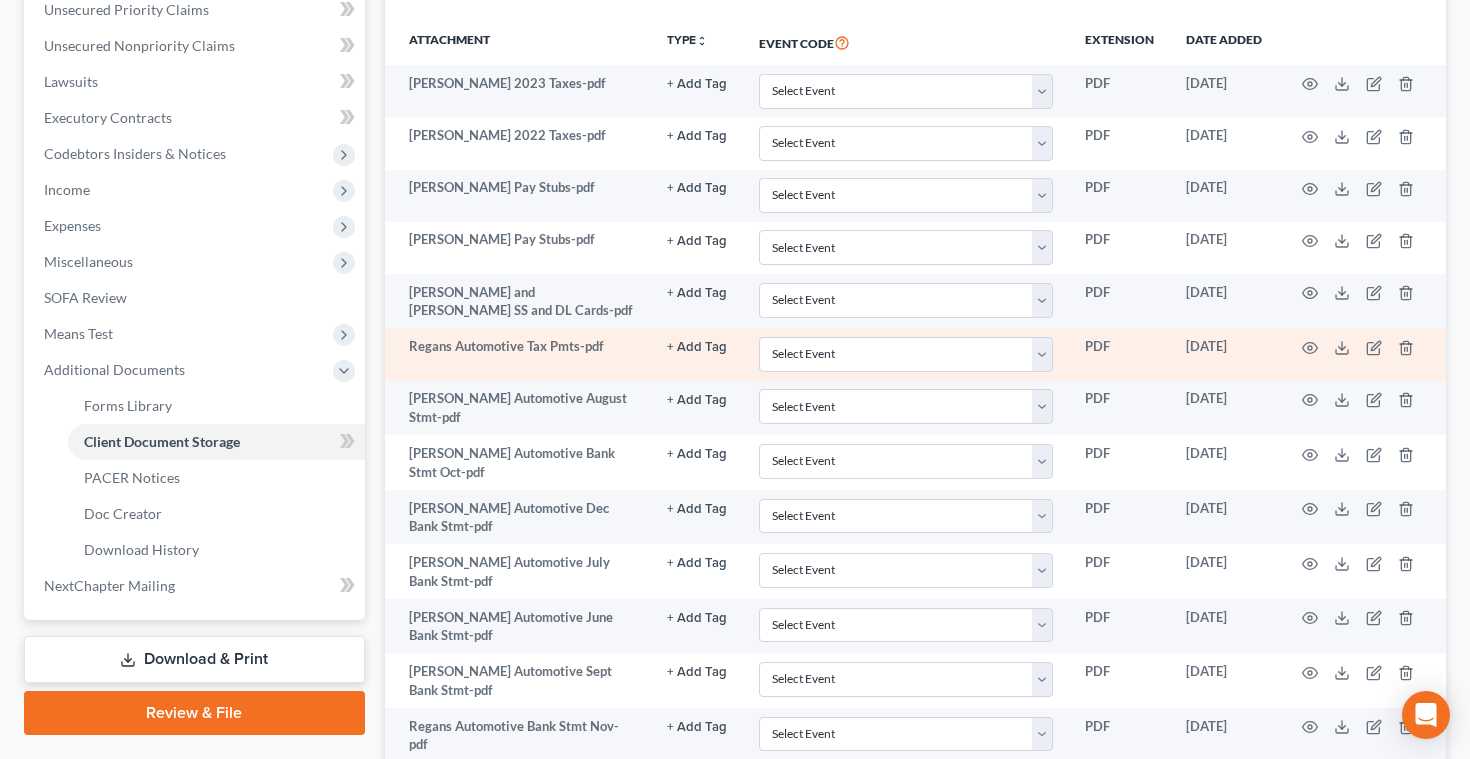 scroll, scrollTop: 0, scrollLeft: 0, axis: both 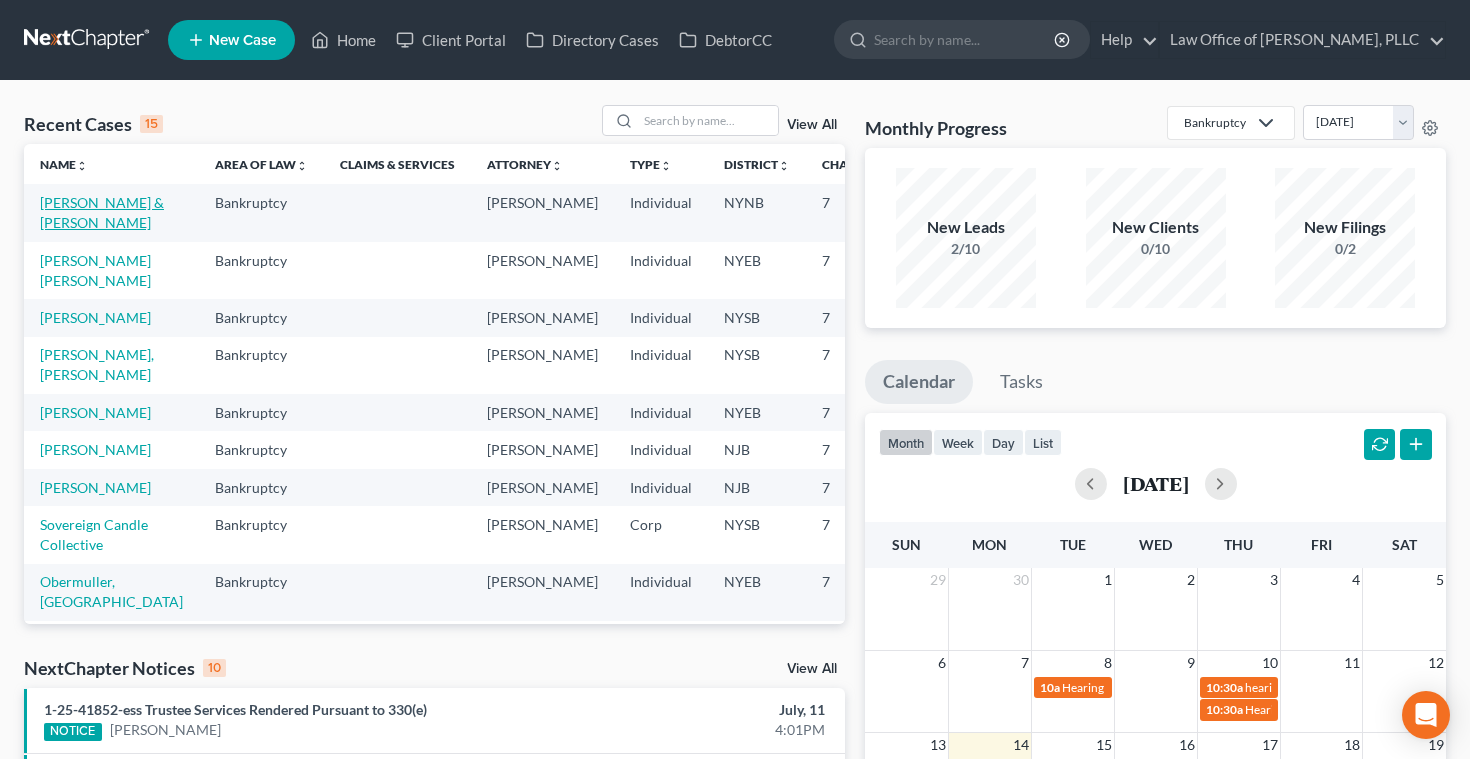 click on "[PERSON_NAME] & [PERSON_NAME]" at bounding box center [102, 212] 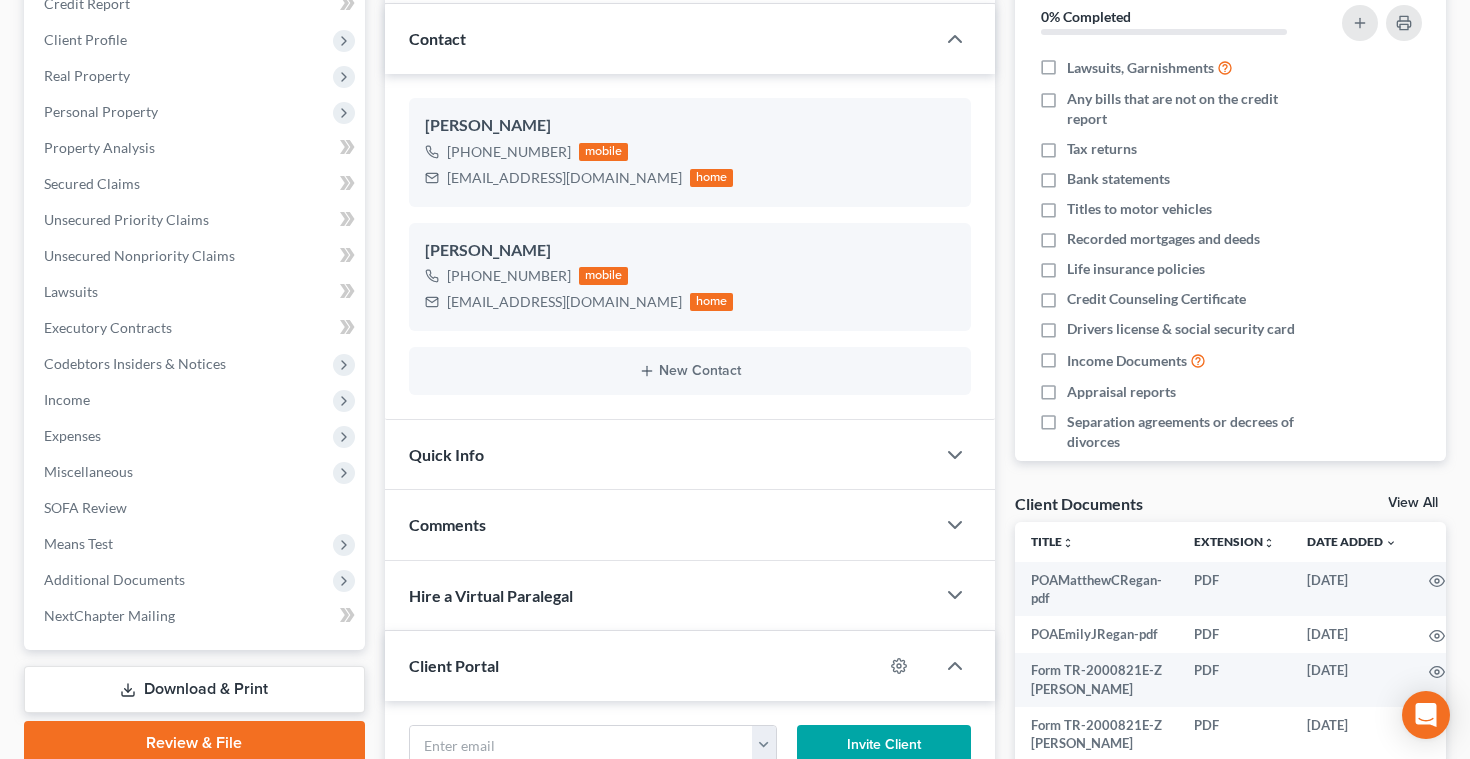 scroll, scrollTop: 209, scrollLeft: 0, axis: vertical 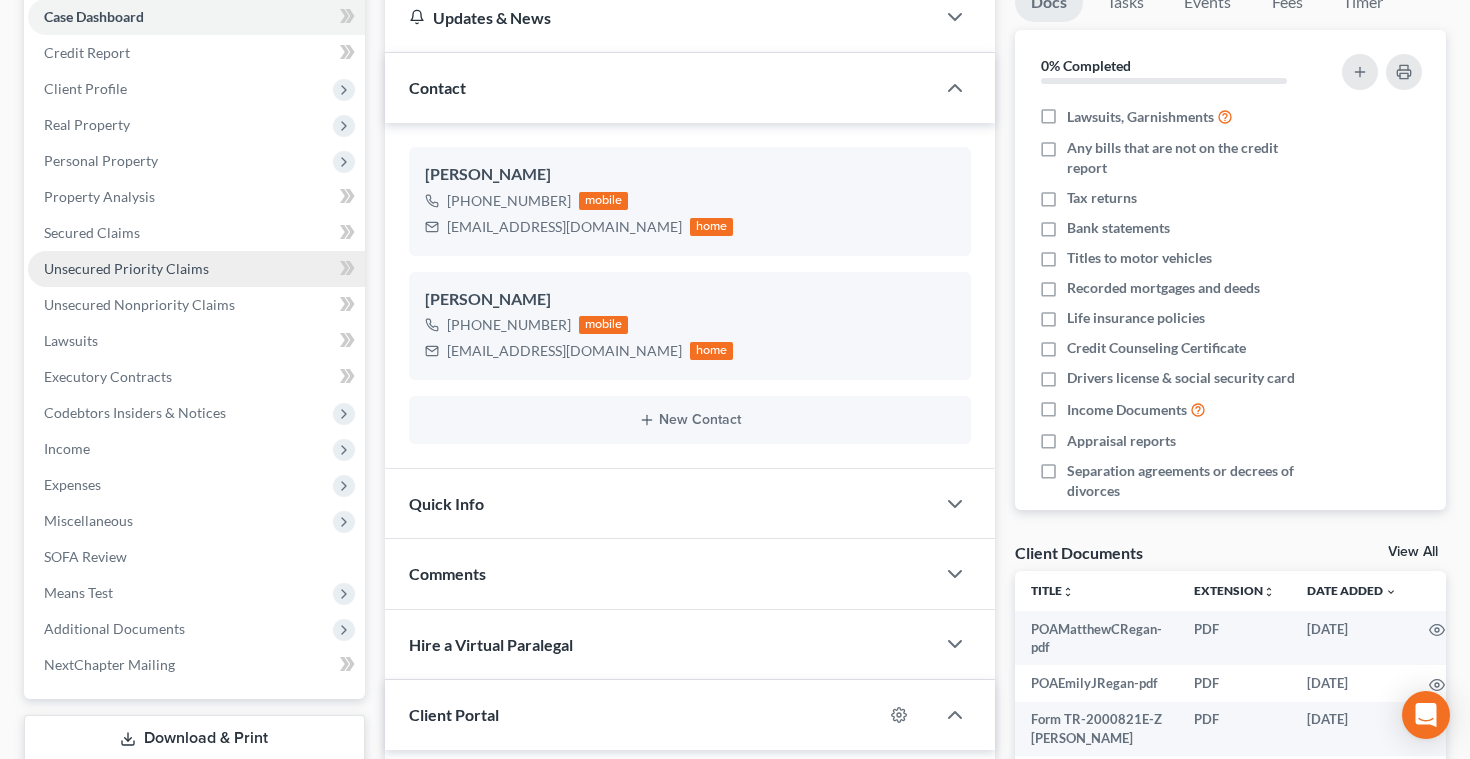 click on "Unsecured Priority Claims" at bounding box center [126, 268] 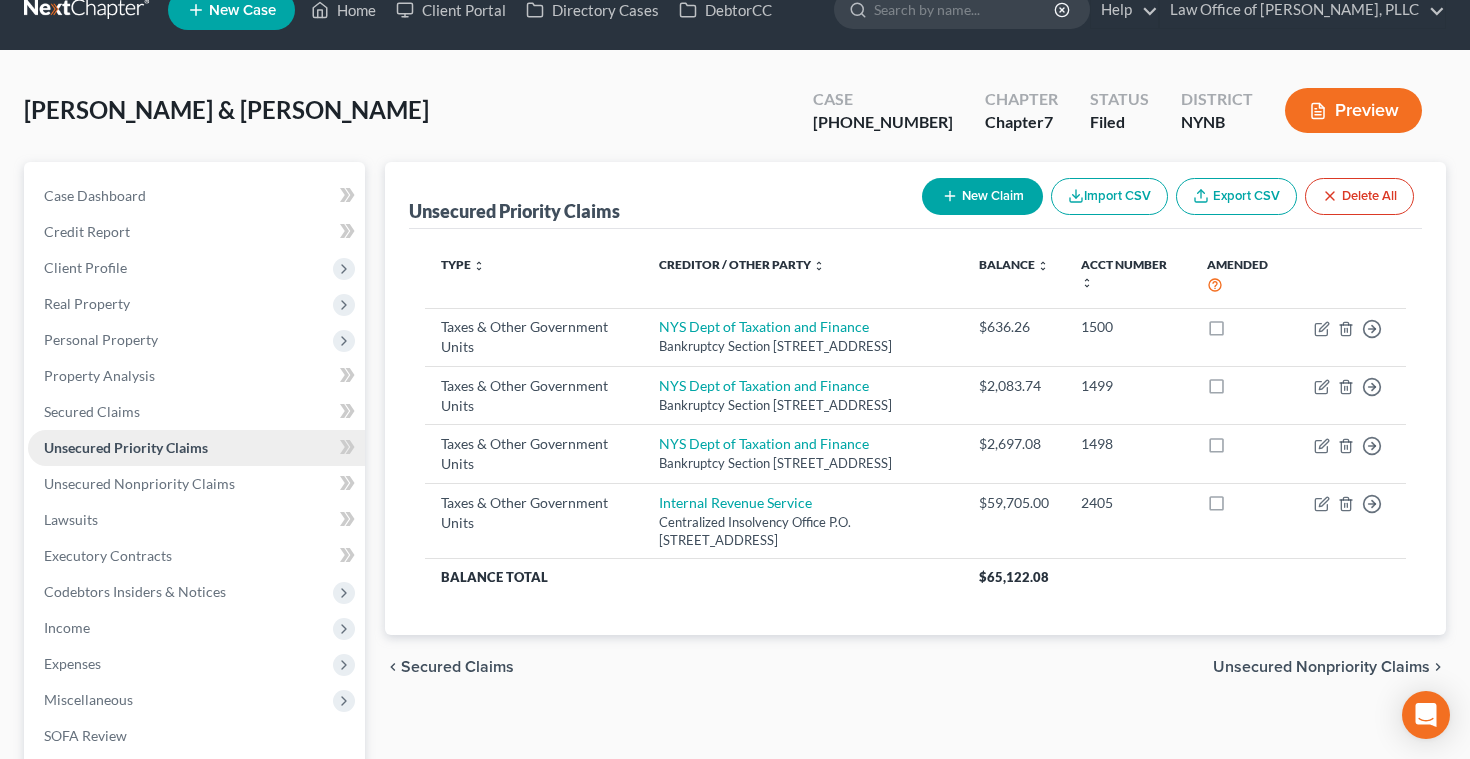 scroll, scrollTop: 0, scrollLeft: 0, axis: both 